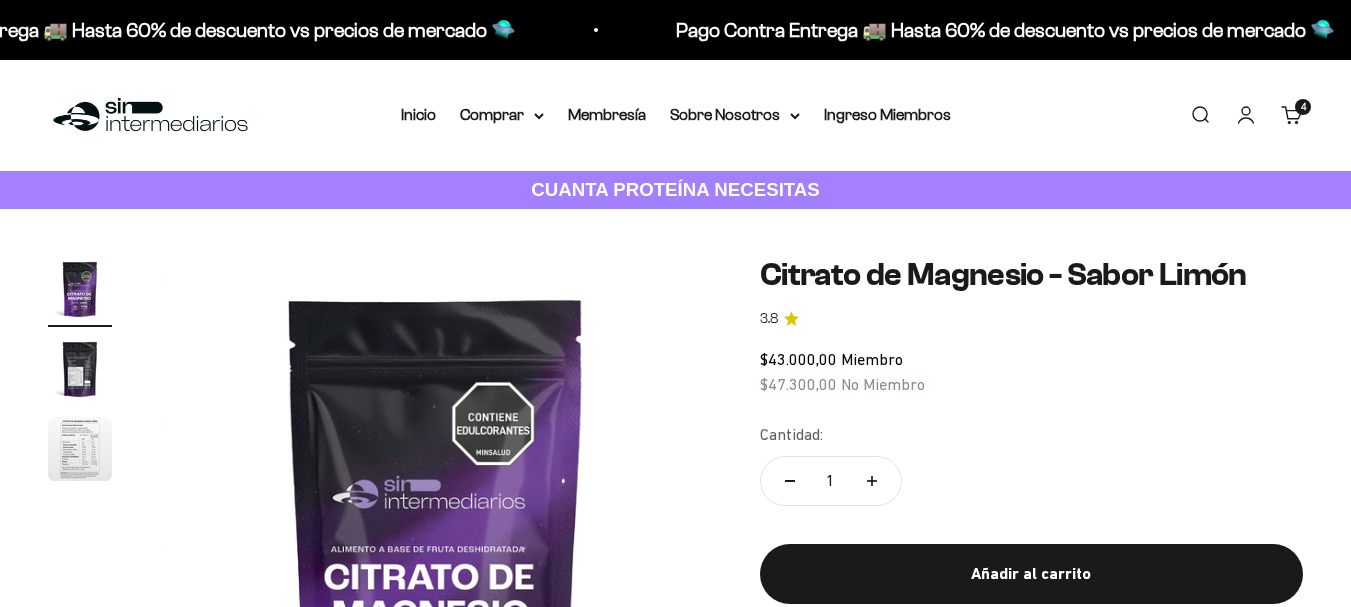 scroll, scrollTop: 231, scrollLeft: 0, axis: vertical 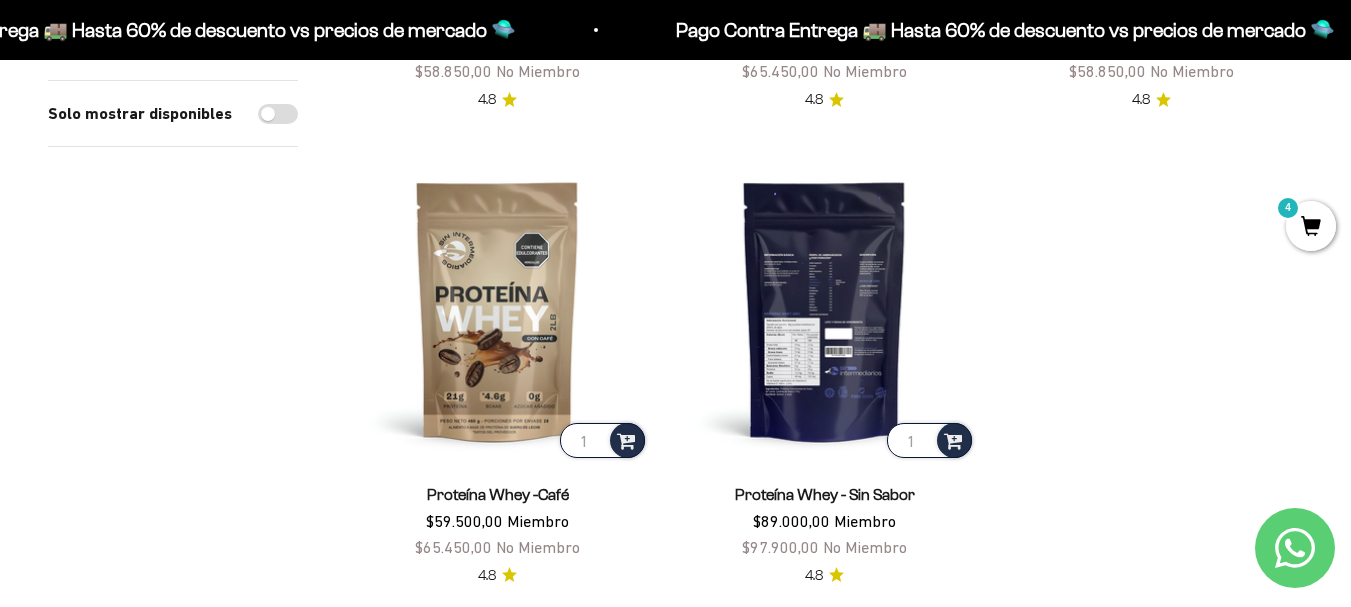 click at bounding box center [824, 310] 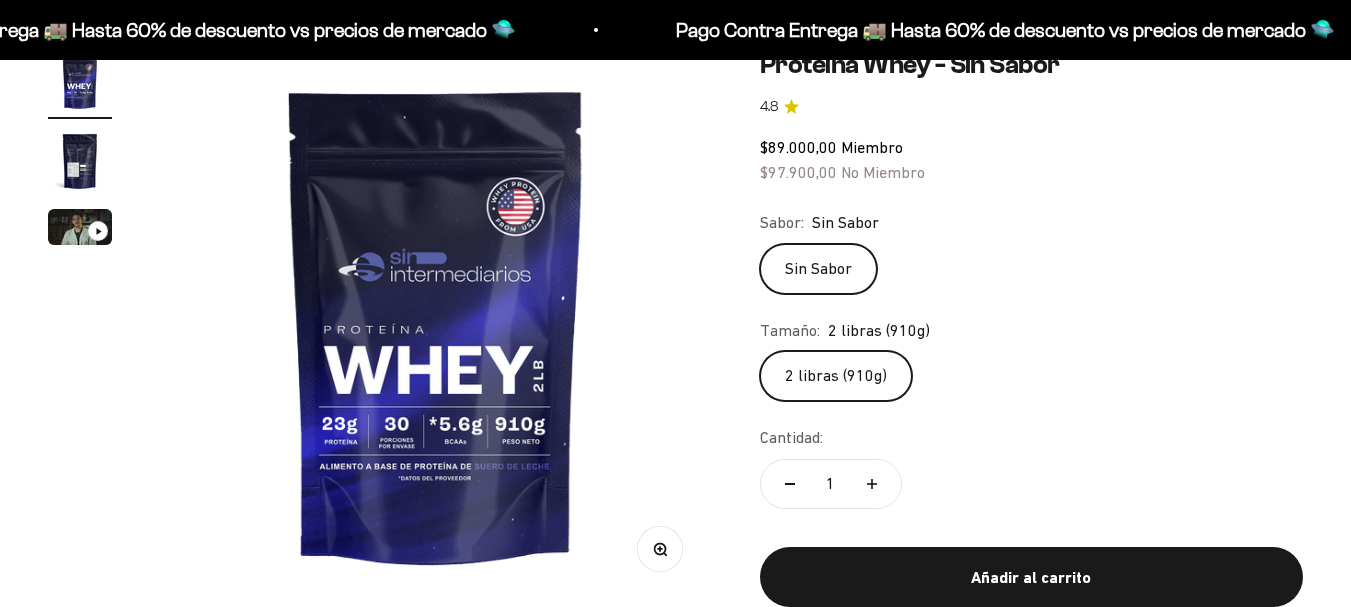 scroll, scrollTop: 215, scrollLeft: 0, axis: vertical 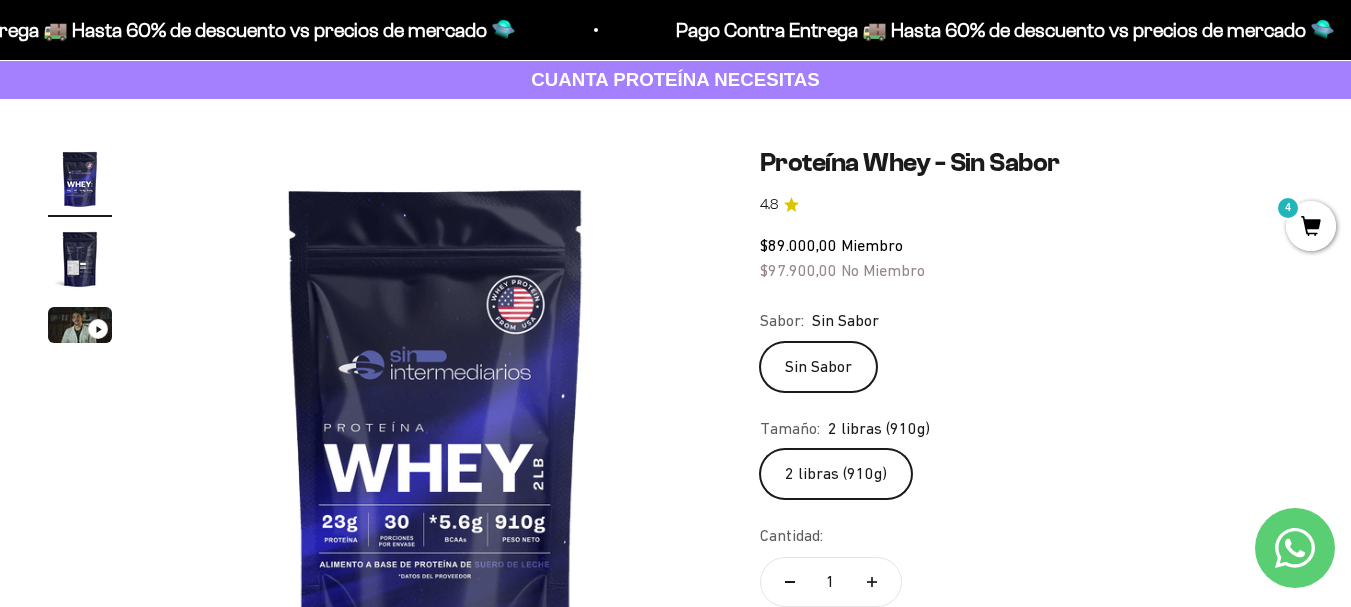 click at bounding box center [80, 259] 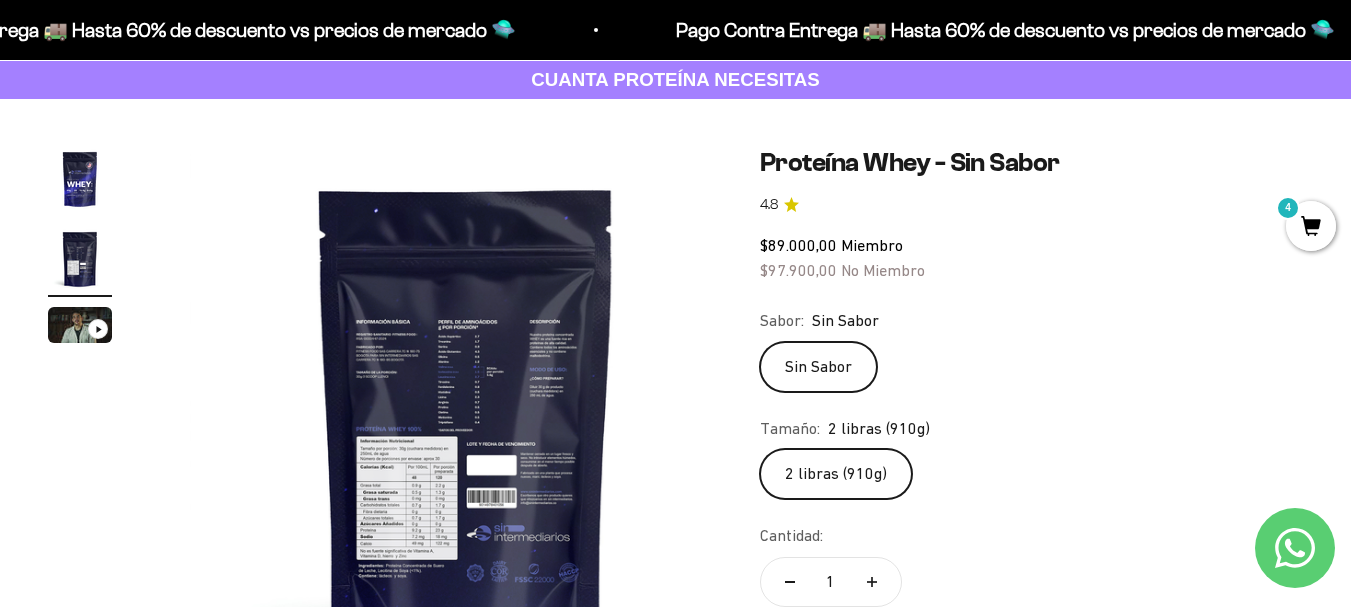 scroll, scrollTop: 0, scrollLeft: 564, axis: horizontal 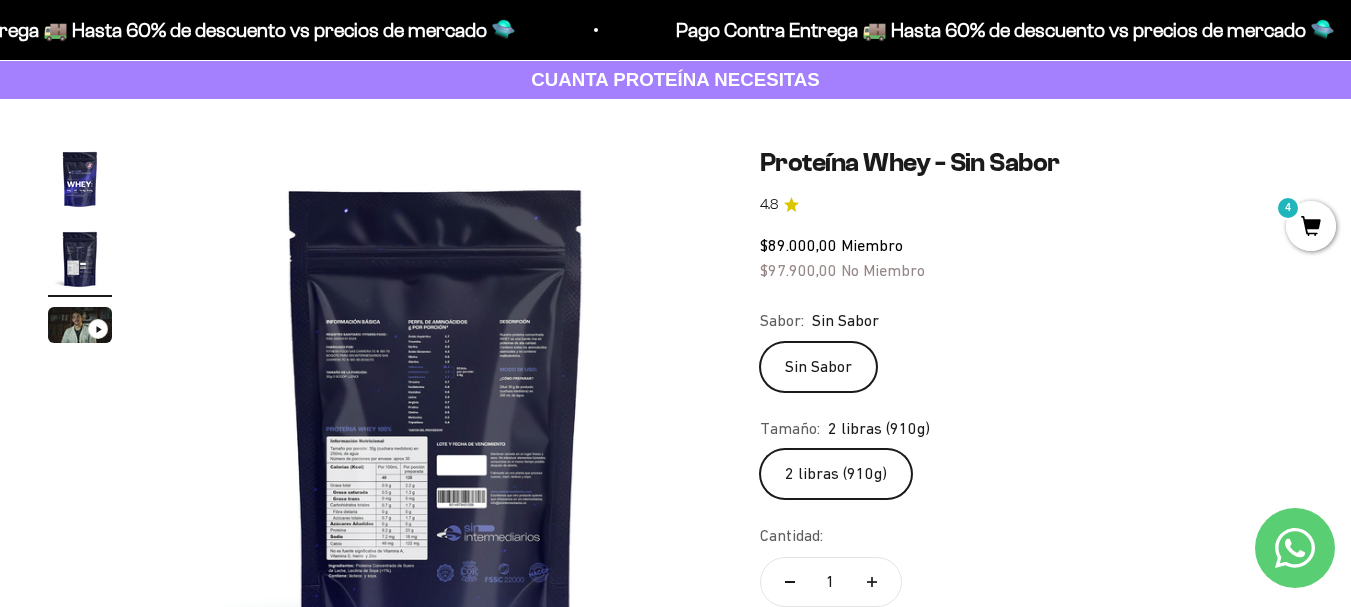 click at bounding box center (436, 423) 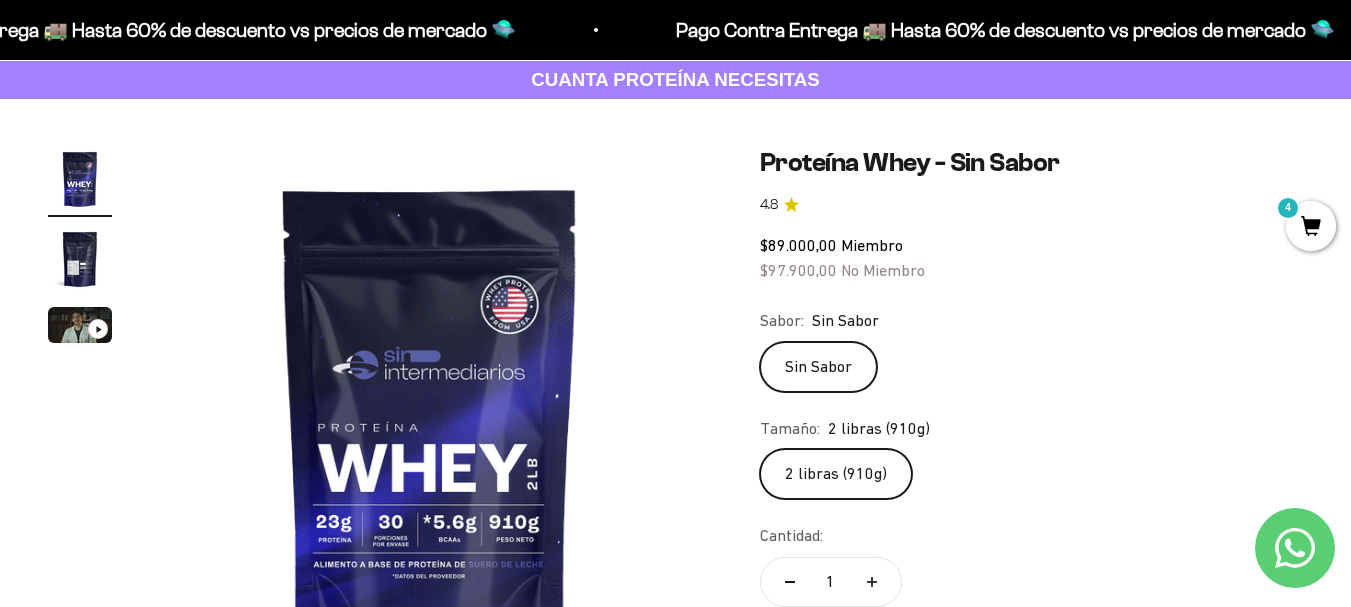 scroll, scrollTop: 0, scrollLeft: 0, axis: both 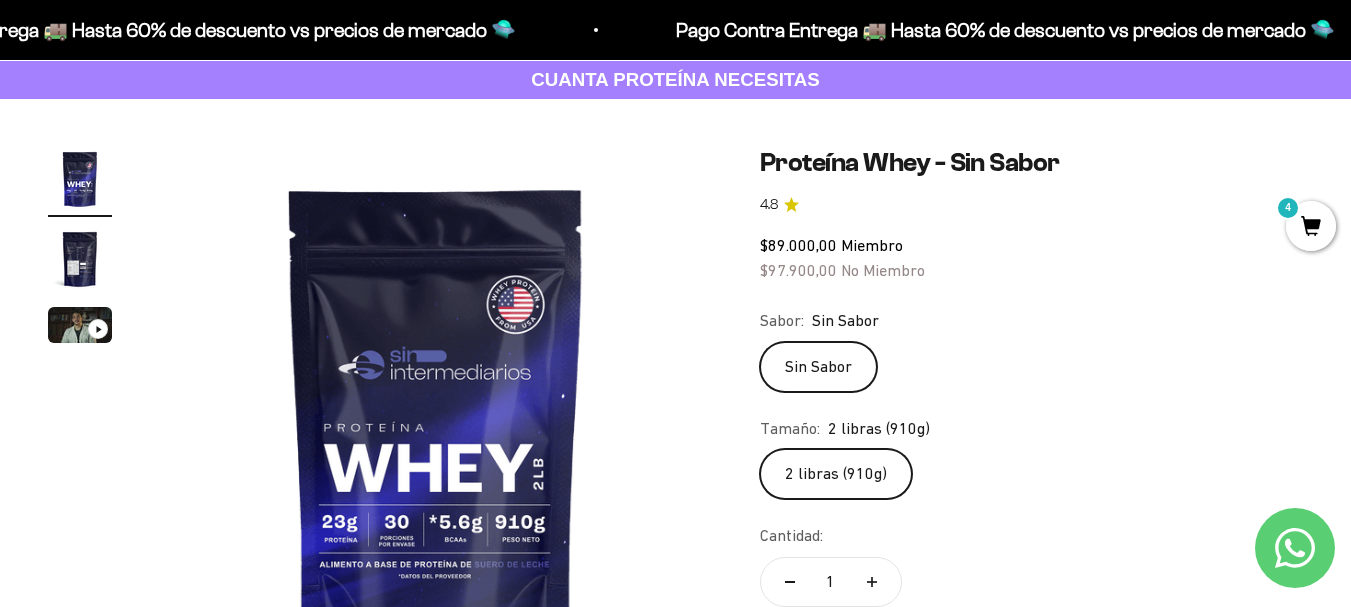 click at bounding box center [80, 259] 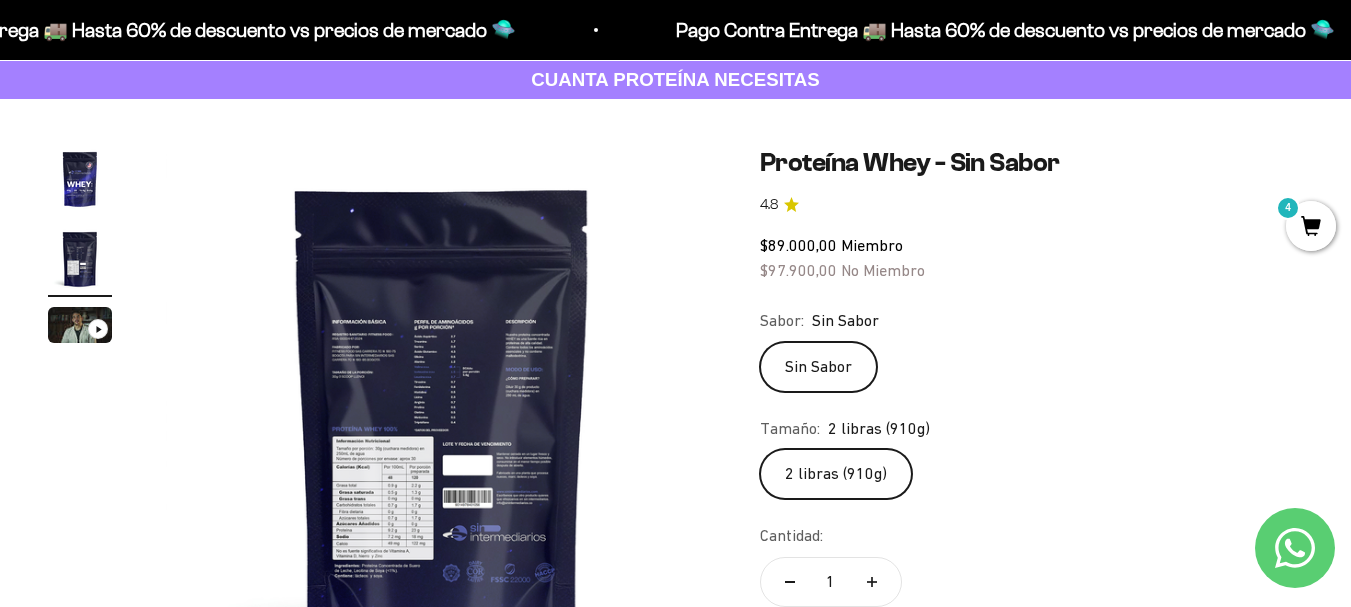 scroll, scrollTop: 0, scrollLeft: 564, axis: horizontal 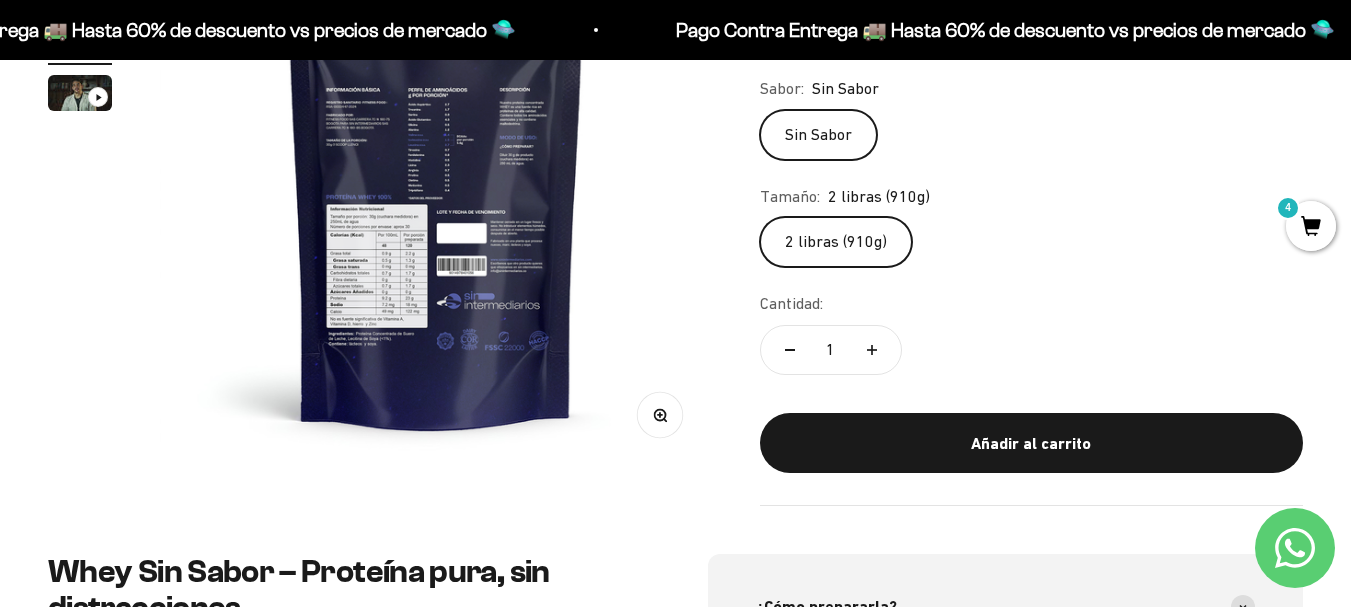 click 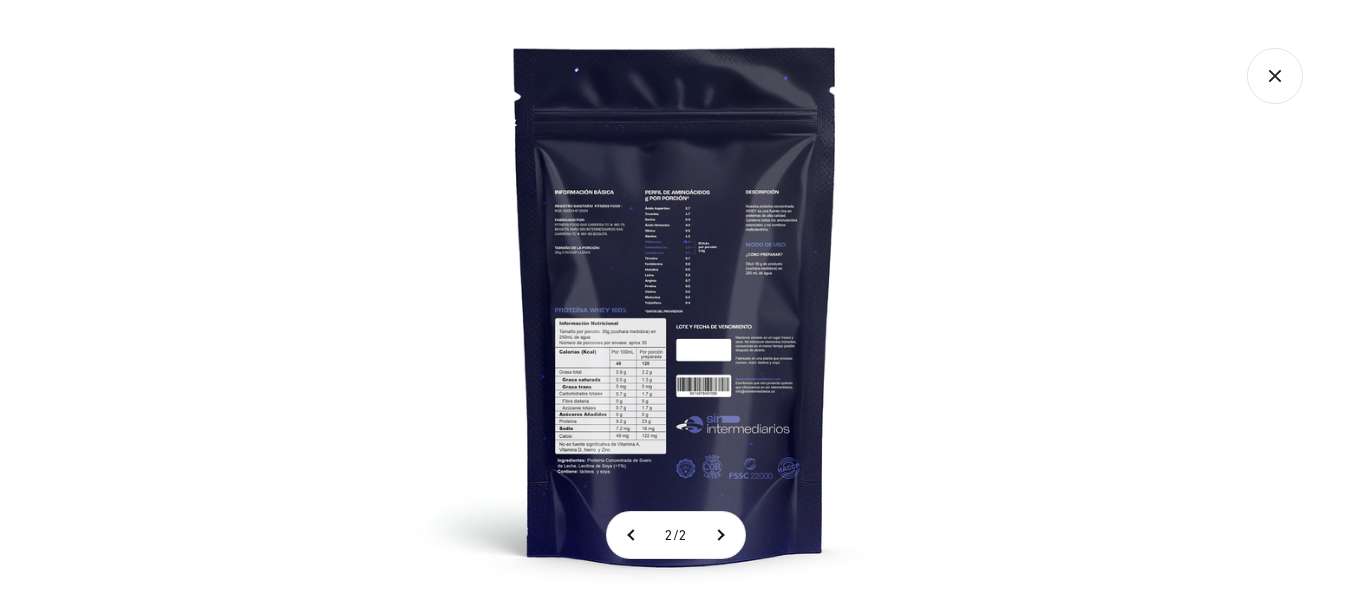 click at bounding box center [675, 303] 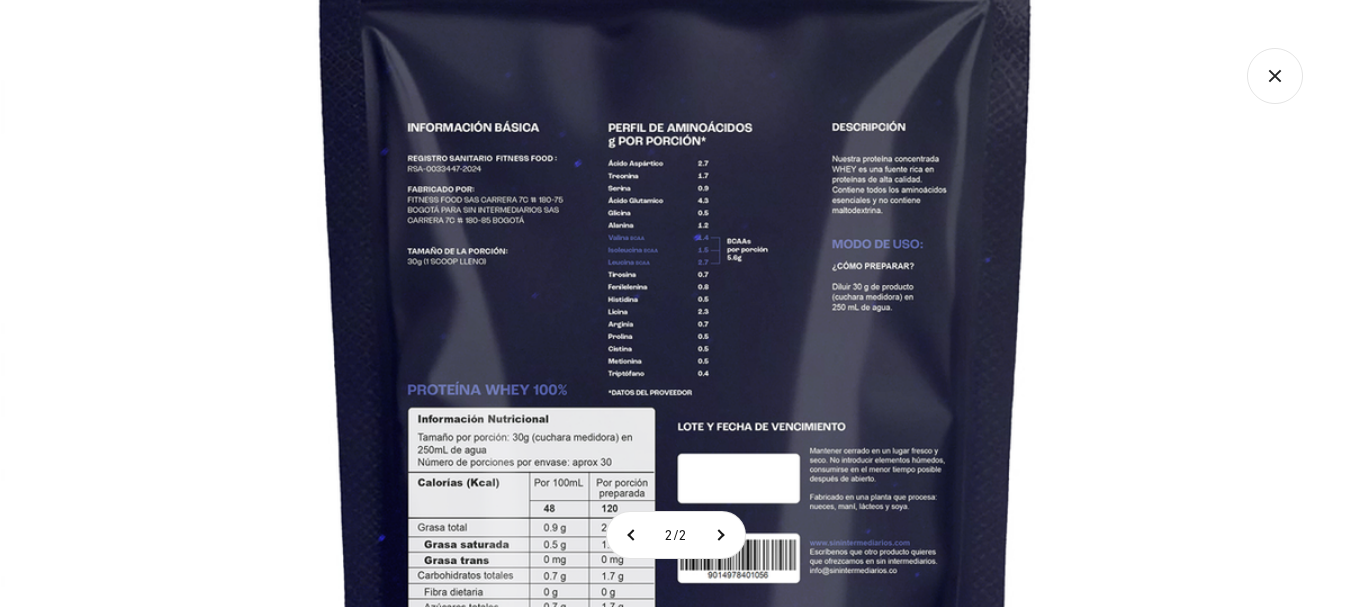 scroll, scrollTop: 944, scrollLeft: 0, axis: vertical 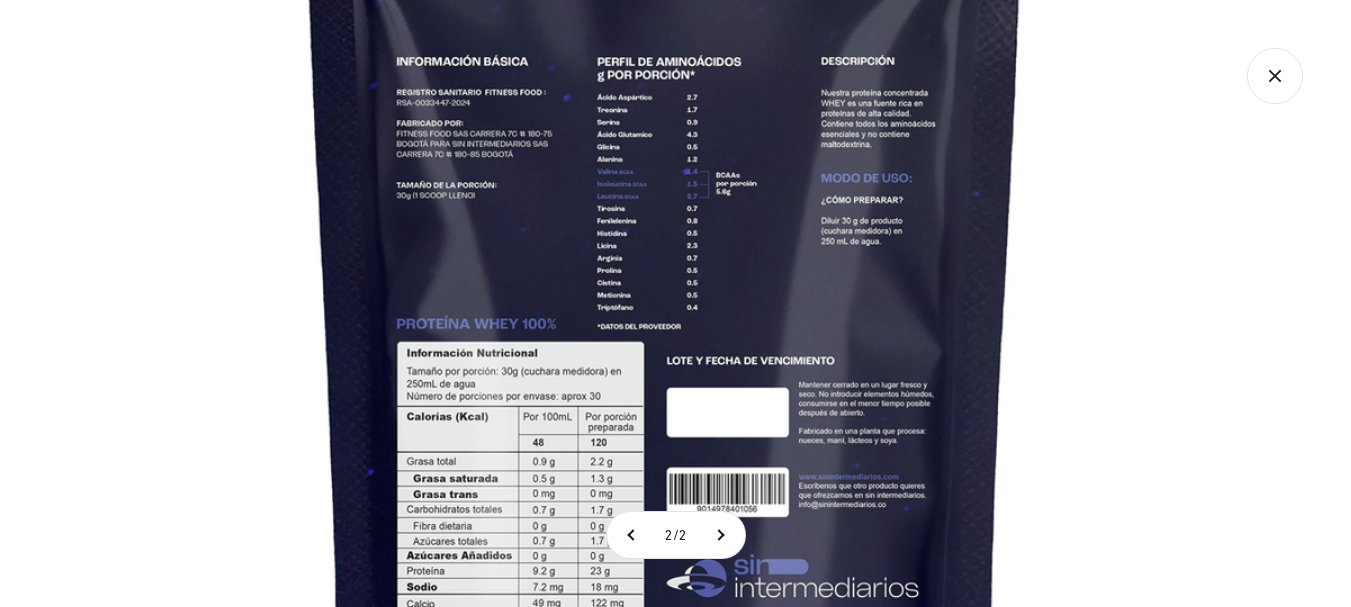 click at bounding box center [665, 309] 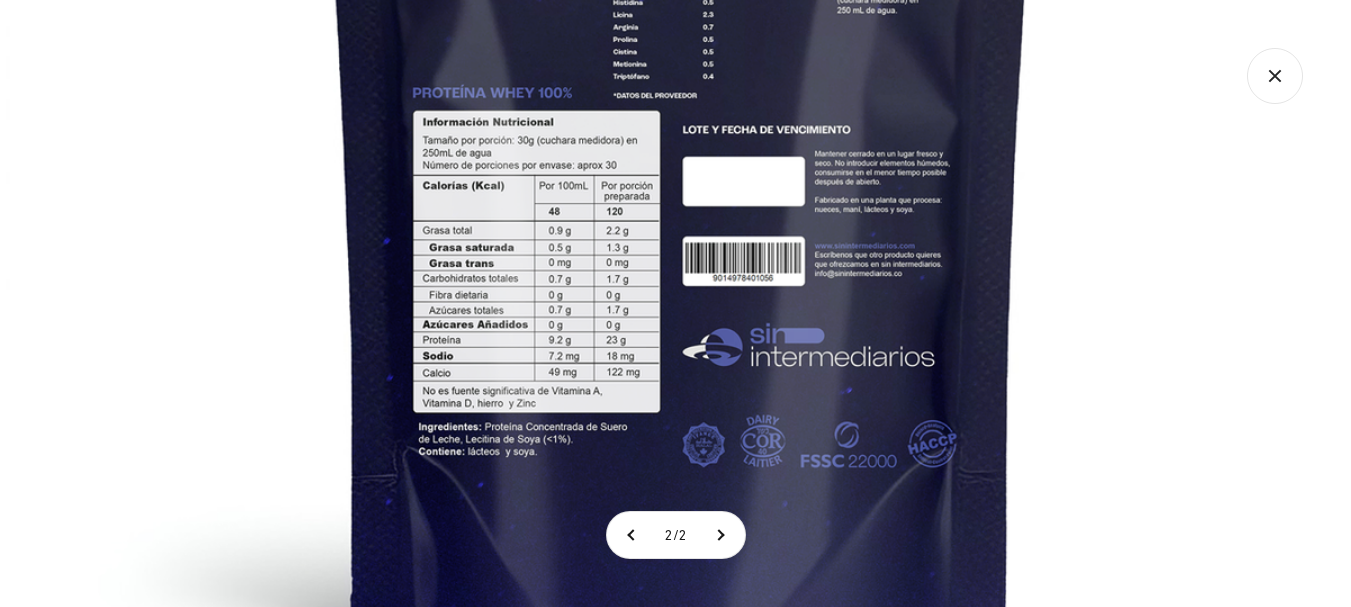 click at bounding box center (681, 78) 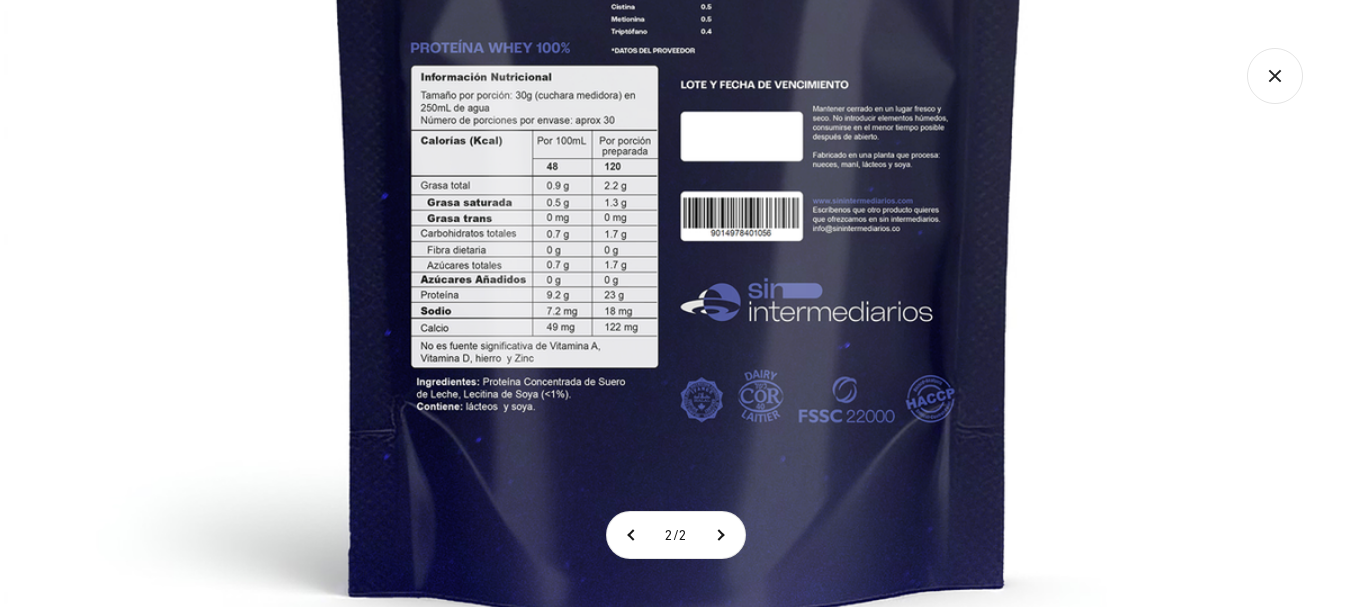 click at bounding box center (679, 33) 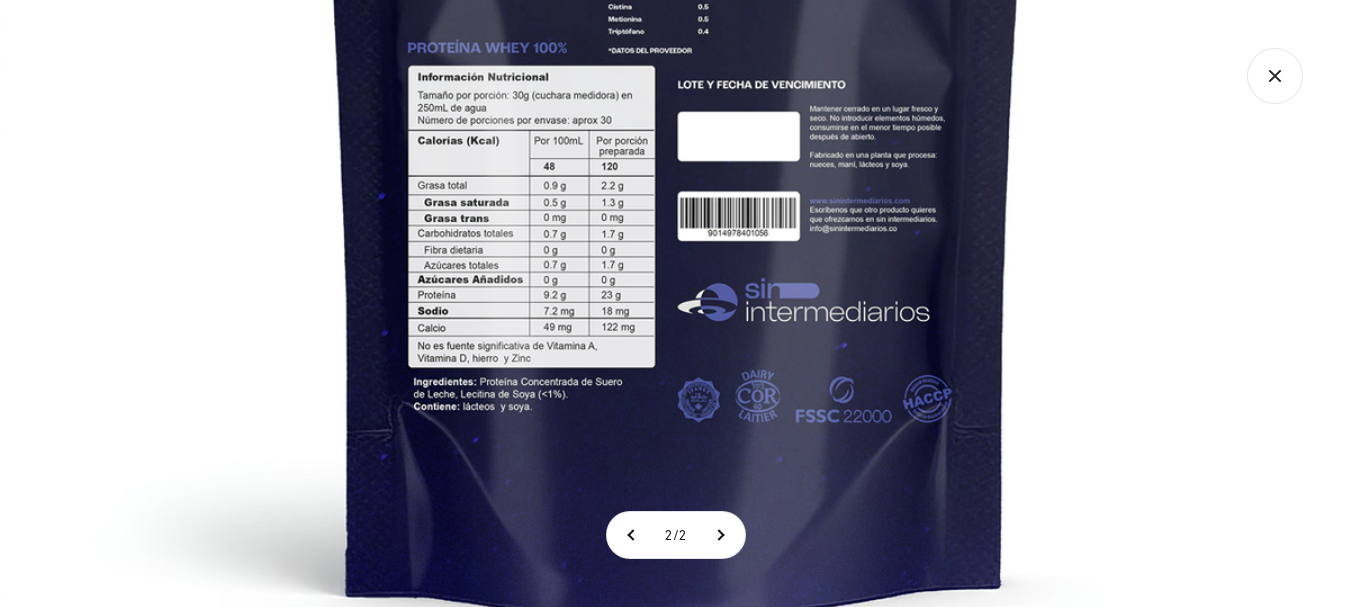 type 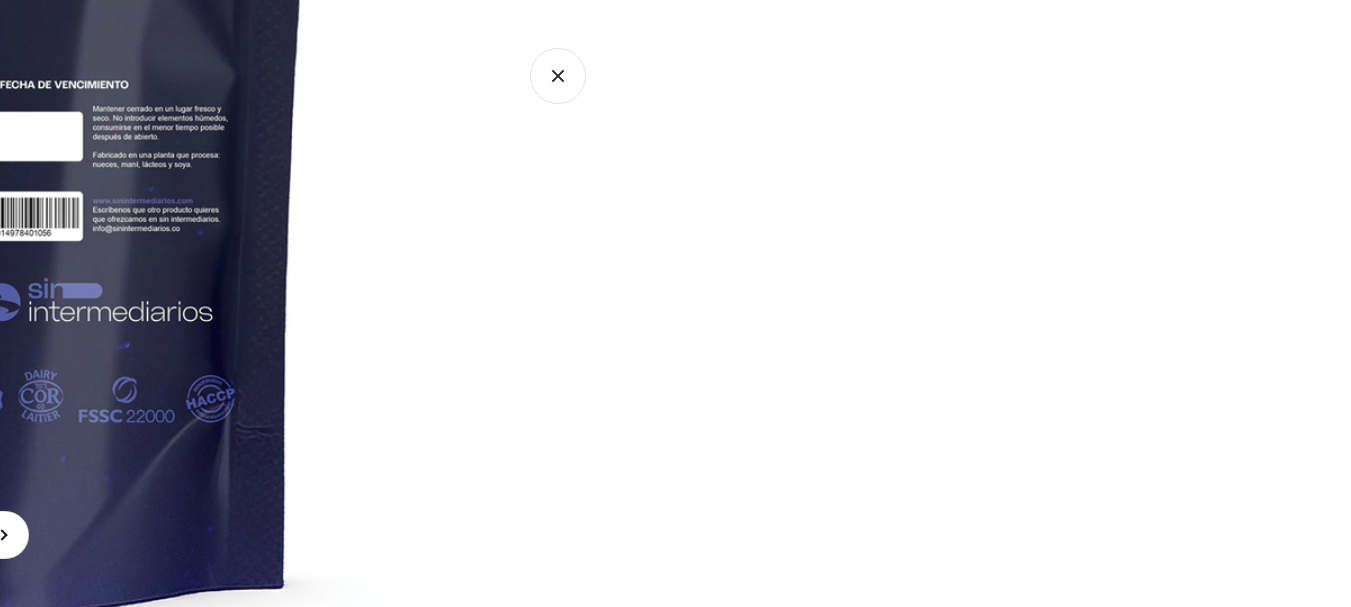 scroll, scrollTop: 1405, scrollLeft: 0, axis: vertical 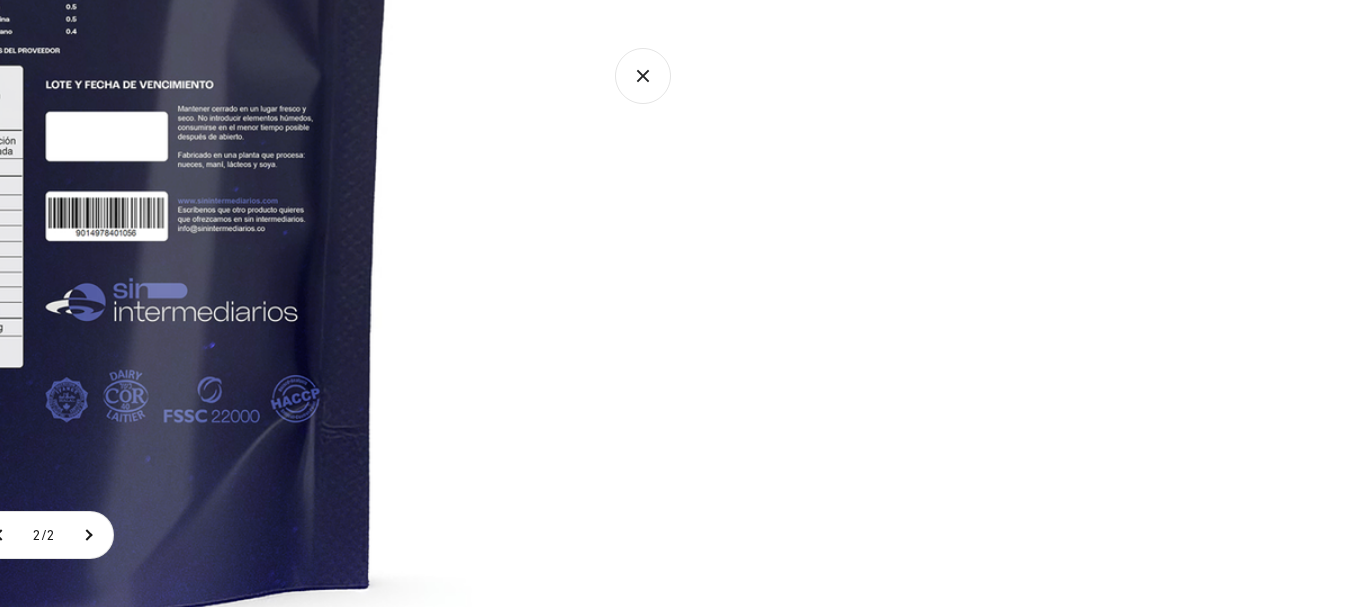 click 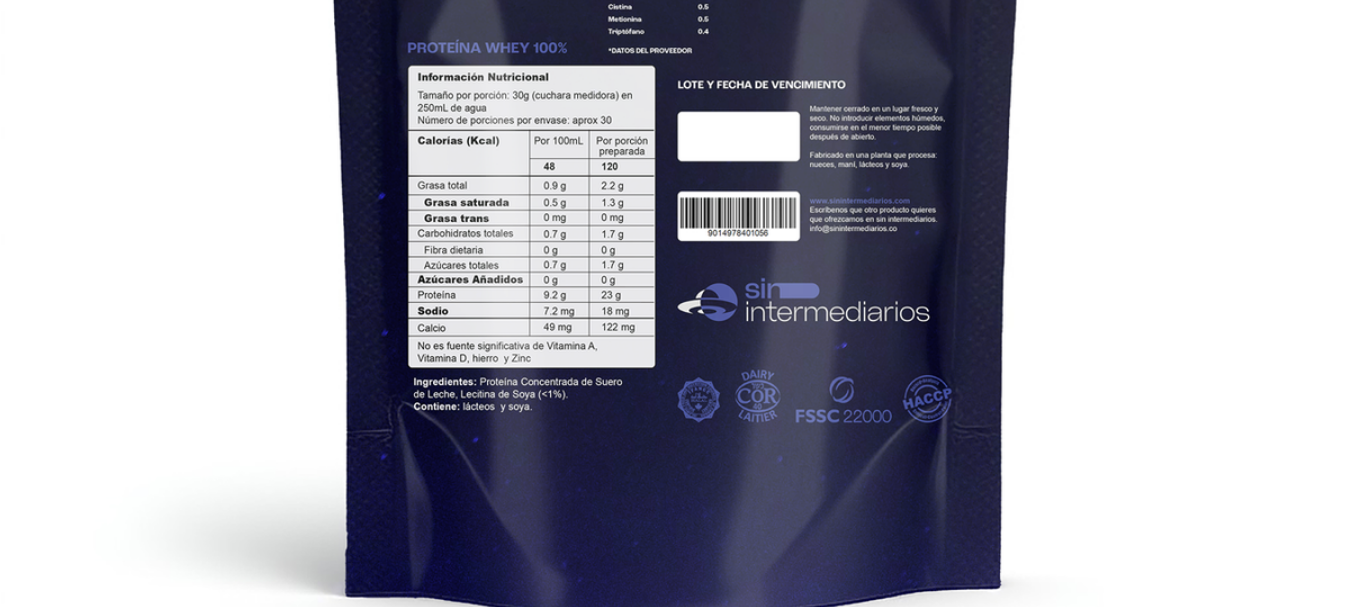 scroll, scrollTop: 0, scrollLeft: 0, axis: both 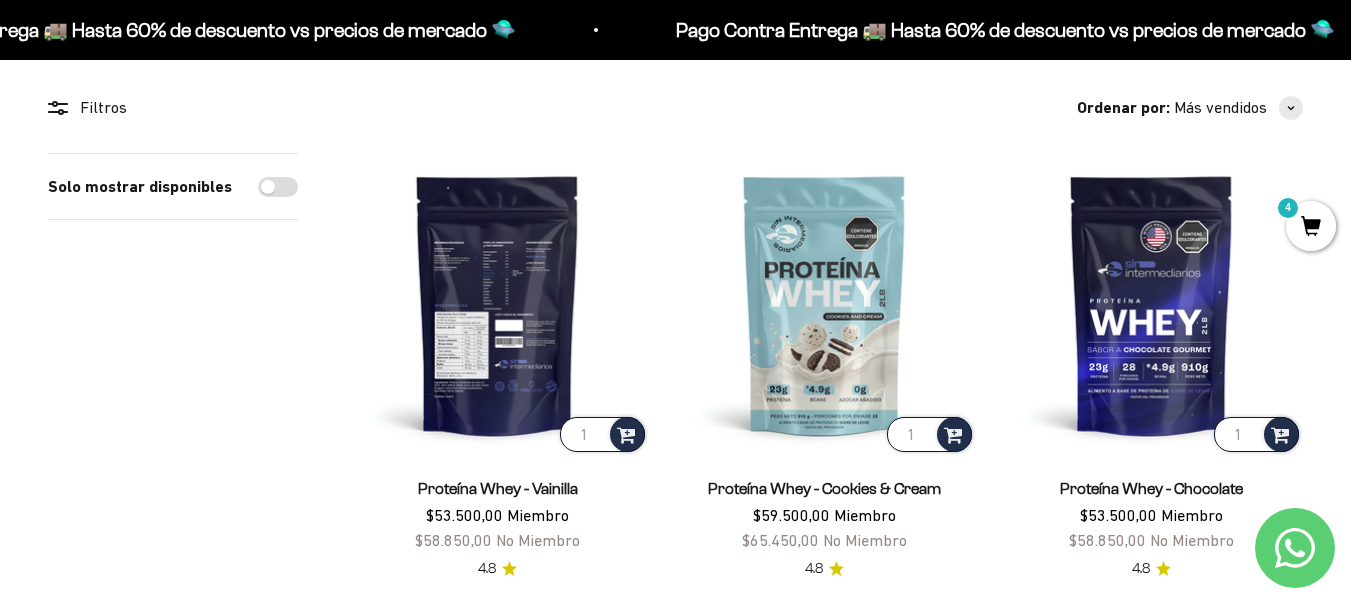 click at bounding box center [497, 304] 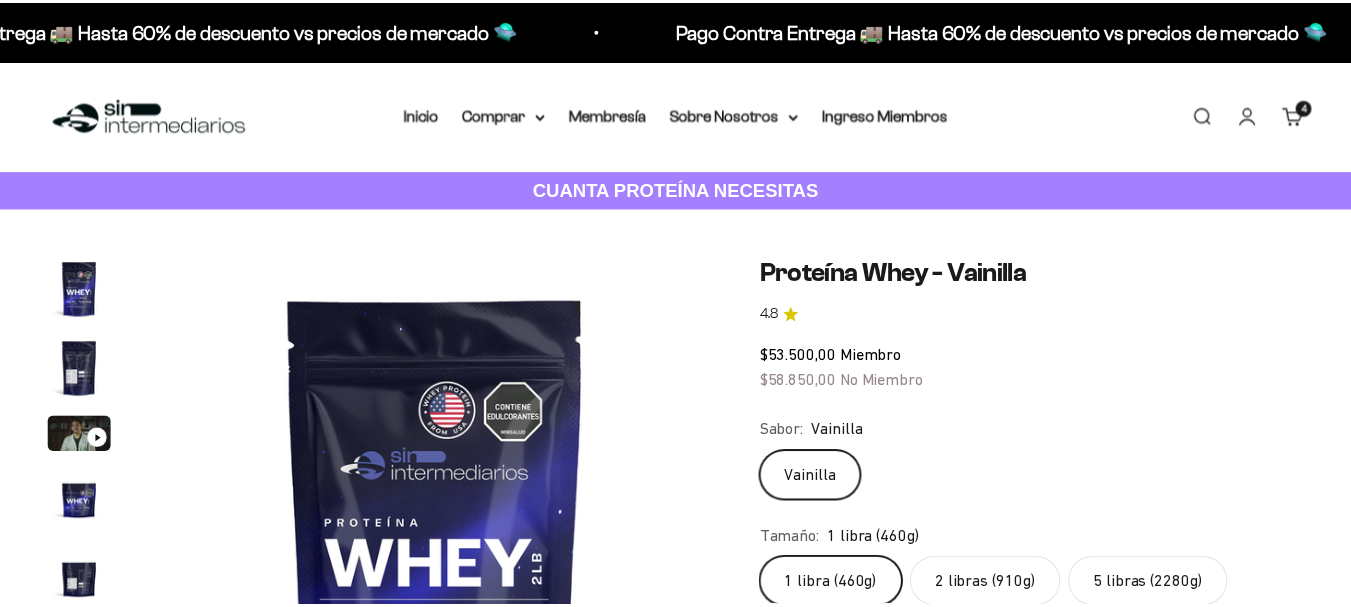 scroll, scrollTop: 0, scrollLeft: 0, axis: both 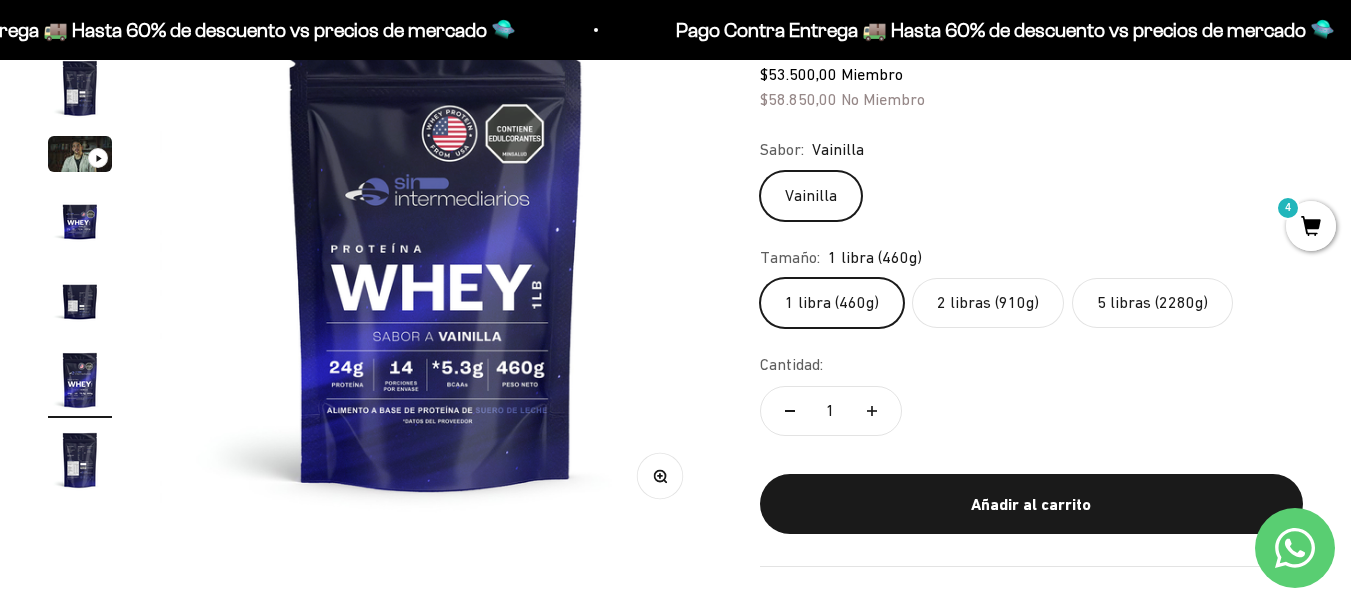 click on "2 libras (910g)" 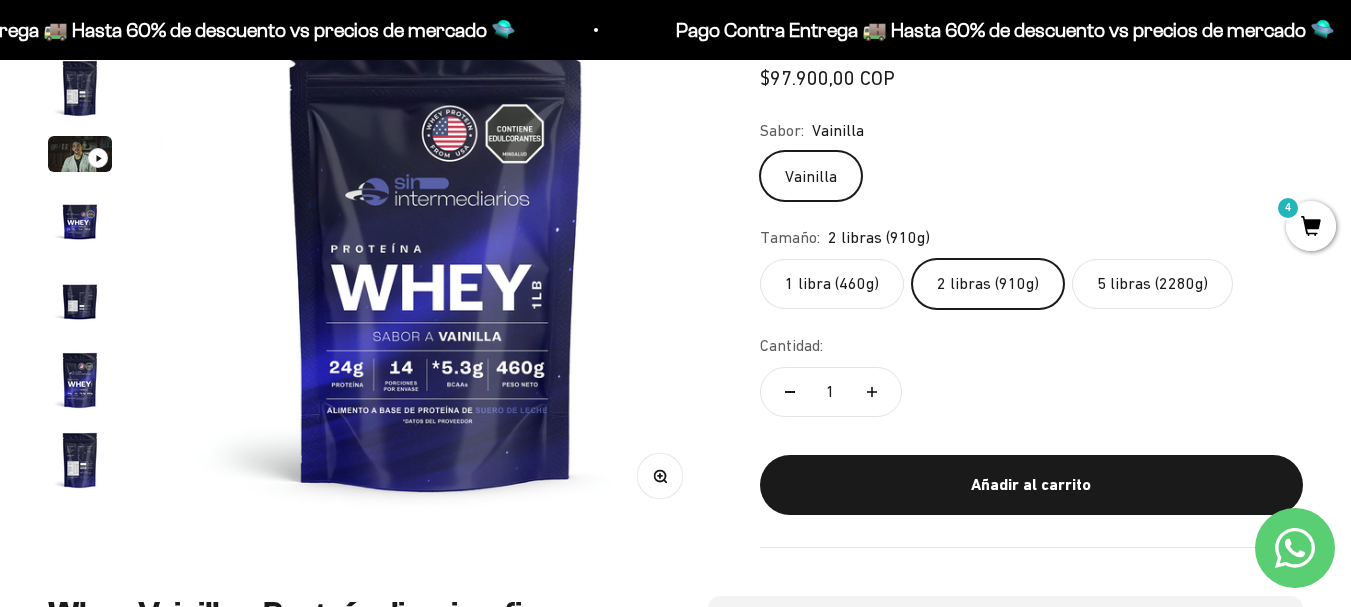scroll, scrollTop: 0, scrollLeft: 0, axis: both 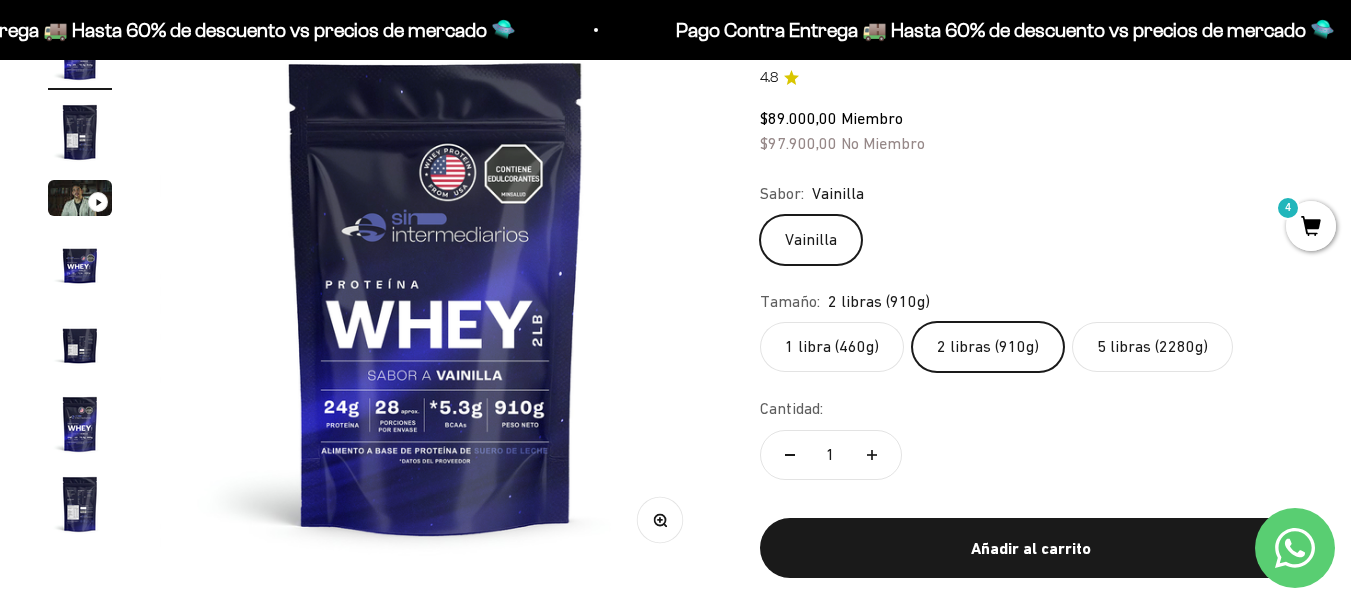 click at bounding box center [80, 344] 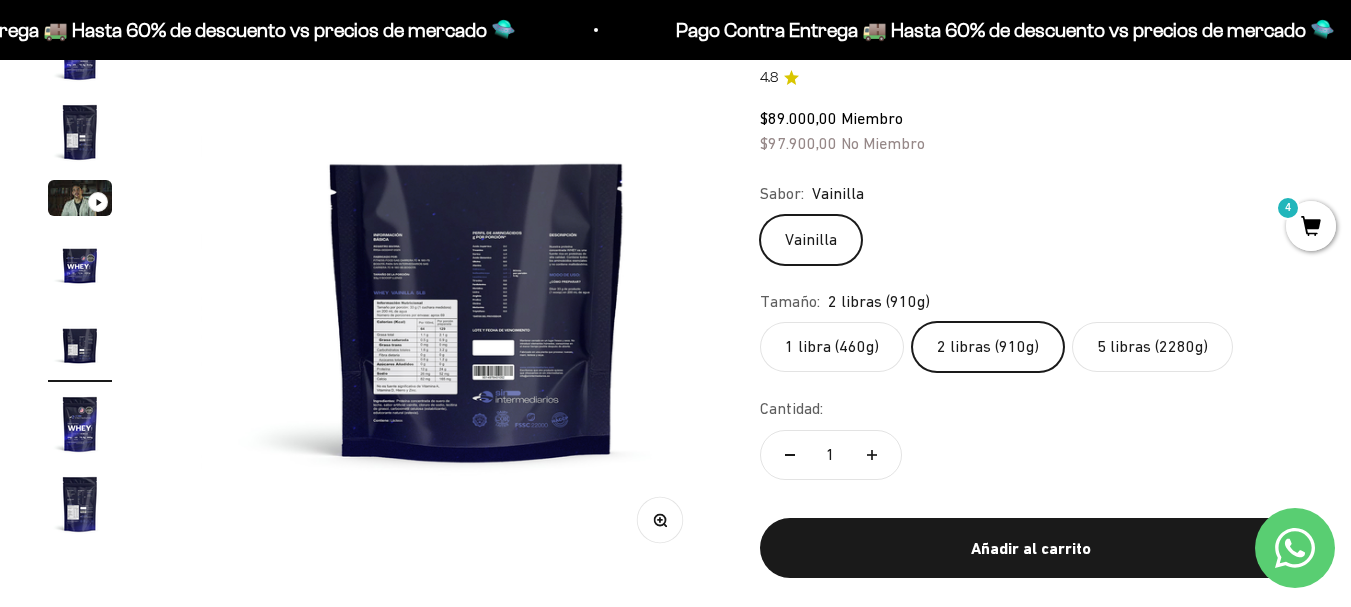 scroll, scrollTop: 0, scrollLeft: 2255, axis: horizontal 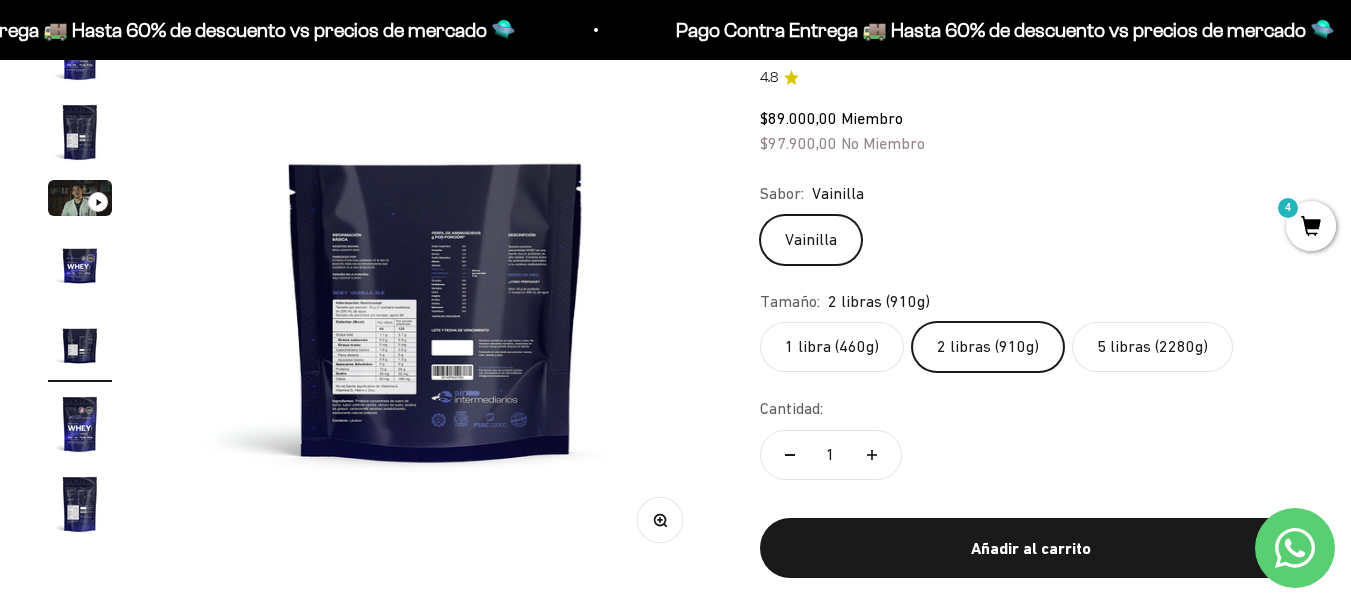 click 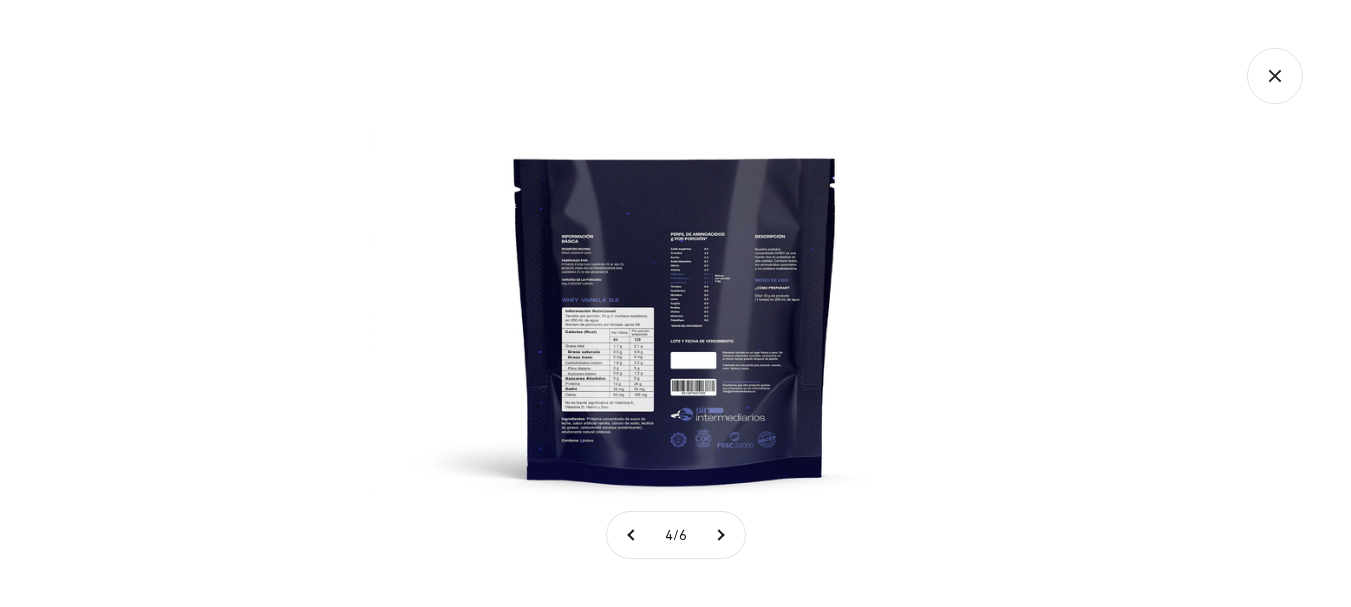 click at bounding box center (675, 303) 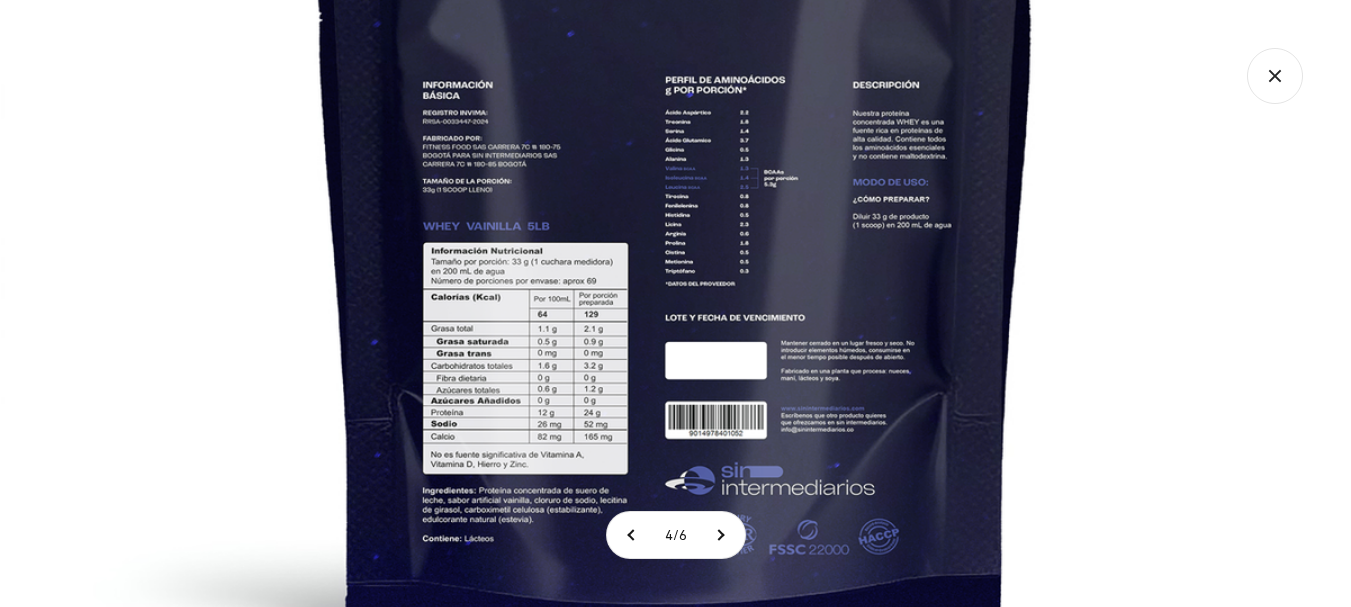 click 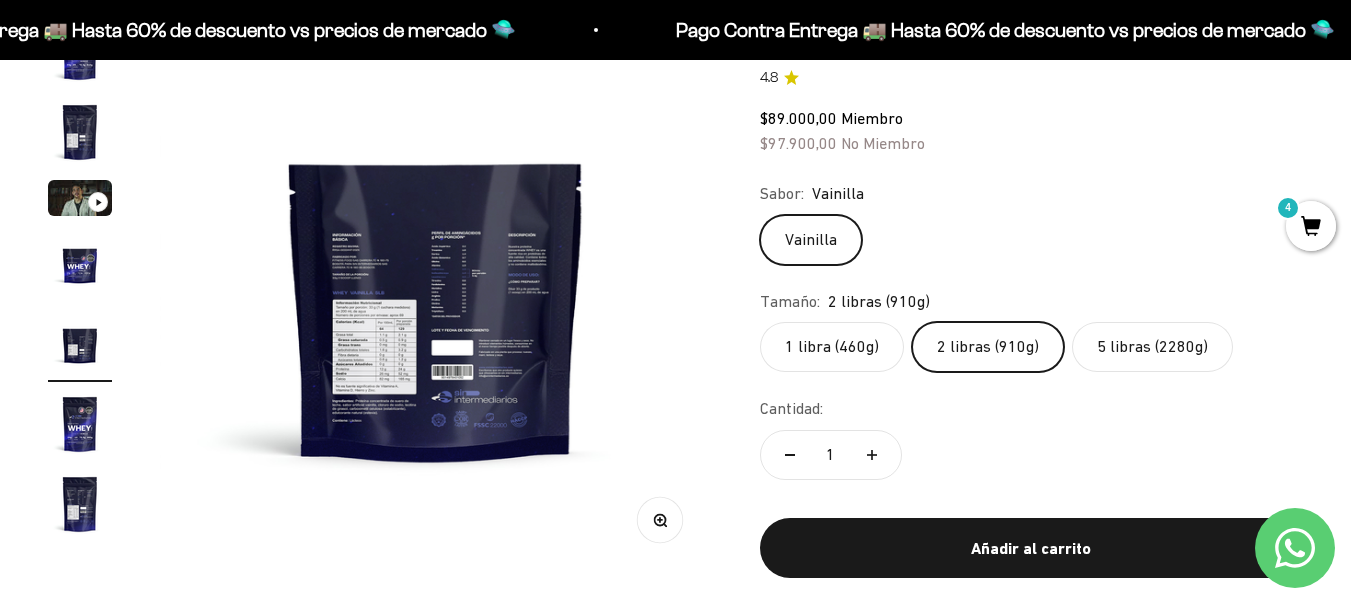 click on "4" at bounding box center [1311, 226] 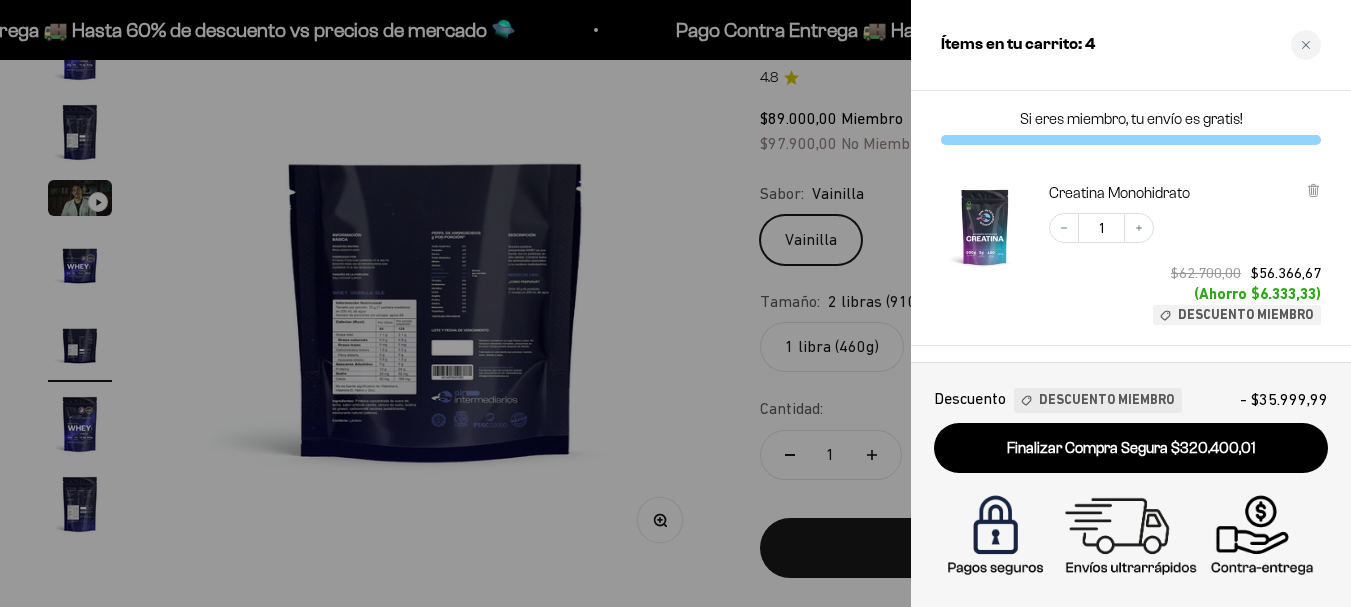 scroll, scrollTop: 0, scrollLeft: 2288, axis: horizontal 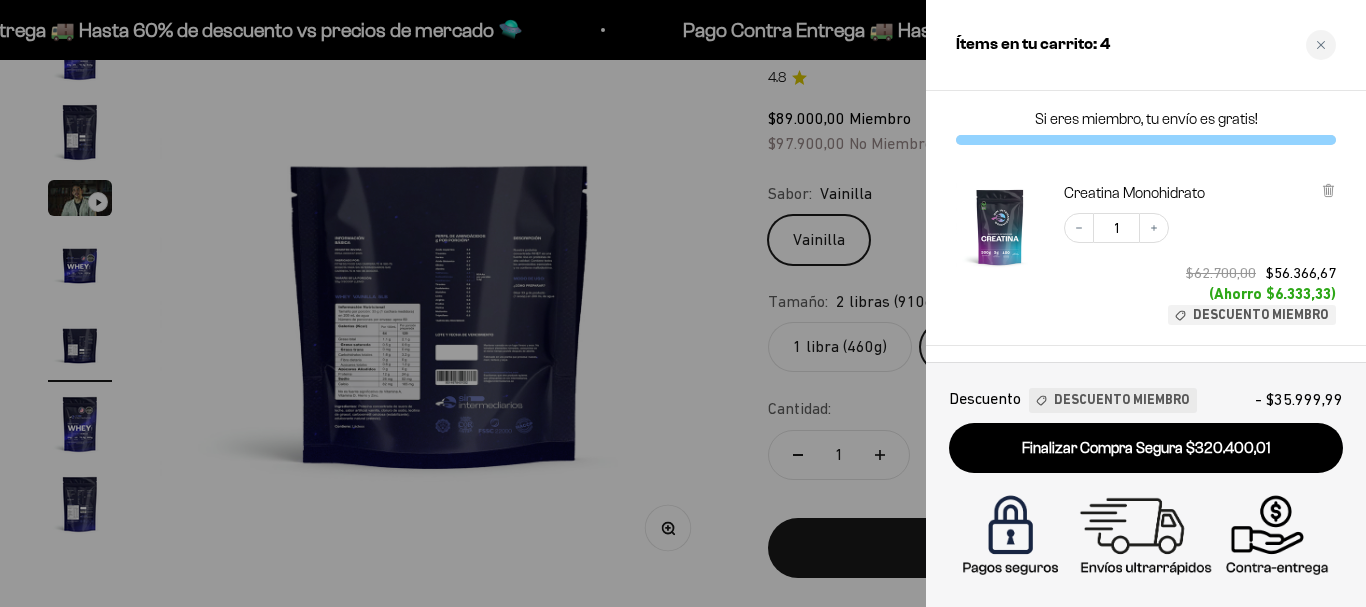 click at bounding box center [683, 303] 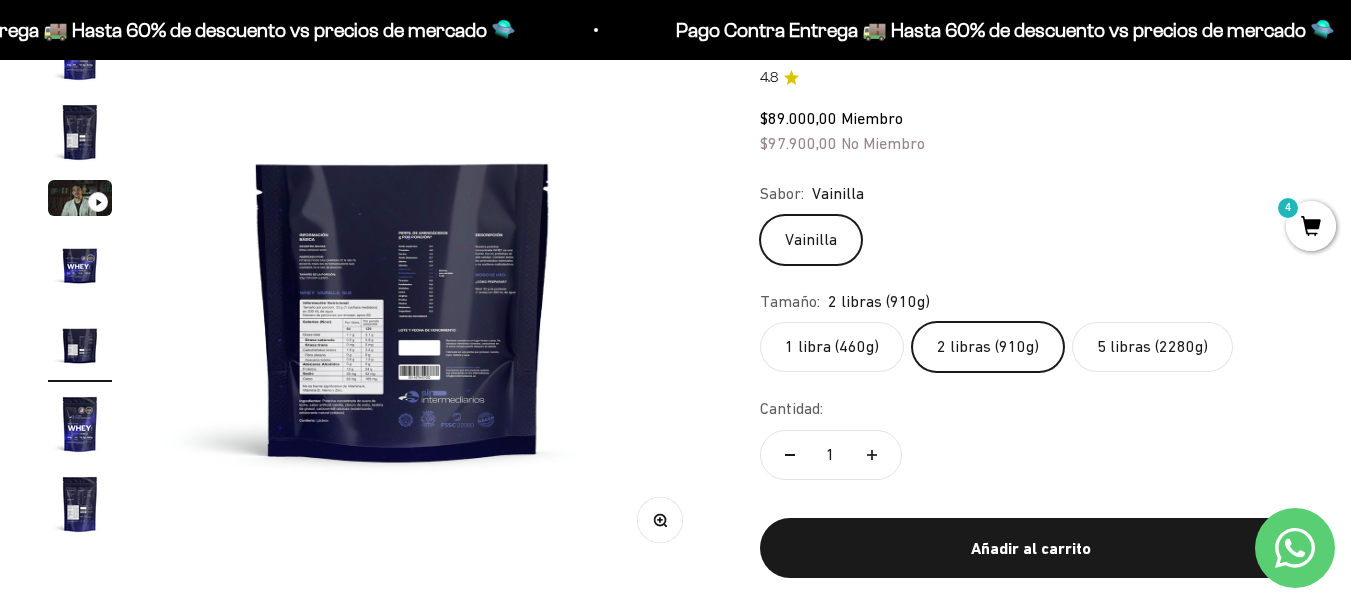 scroll, scrollTop: 0, scrollLeft: 2255, axis: horizontal 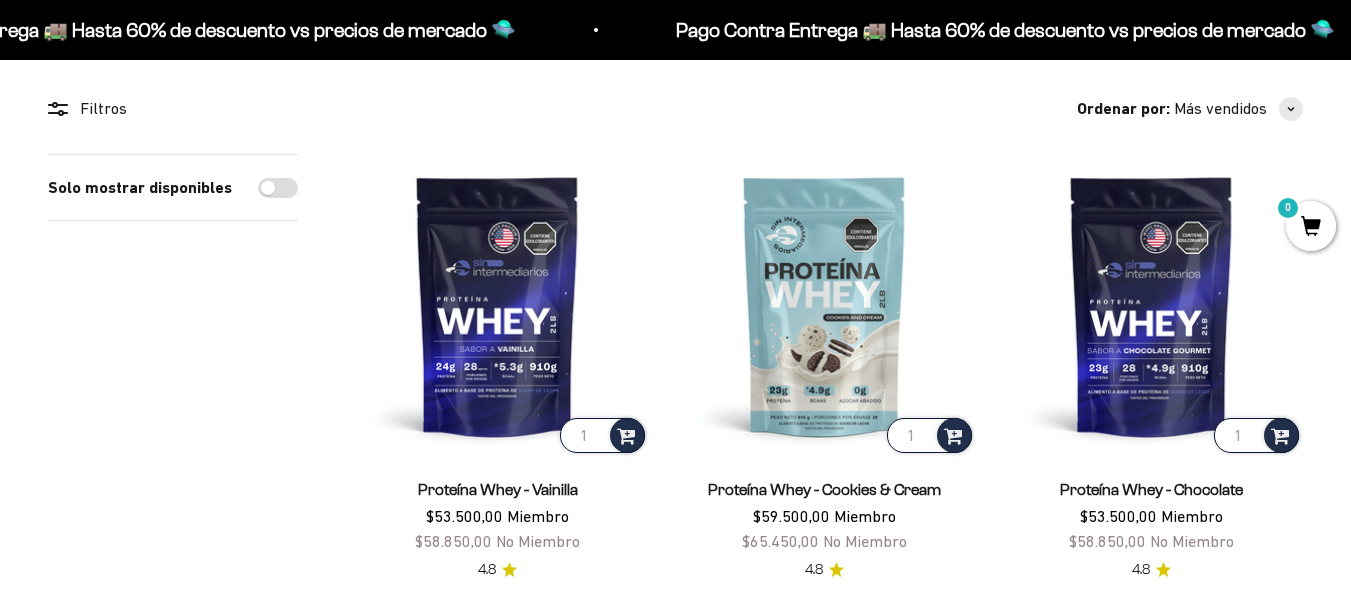click at bounding box center (824, 780) 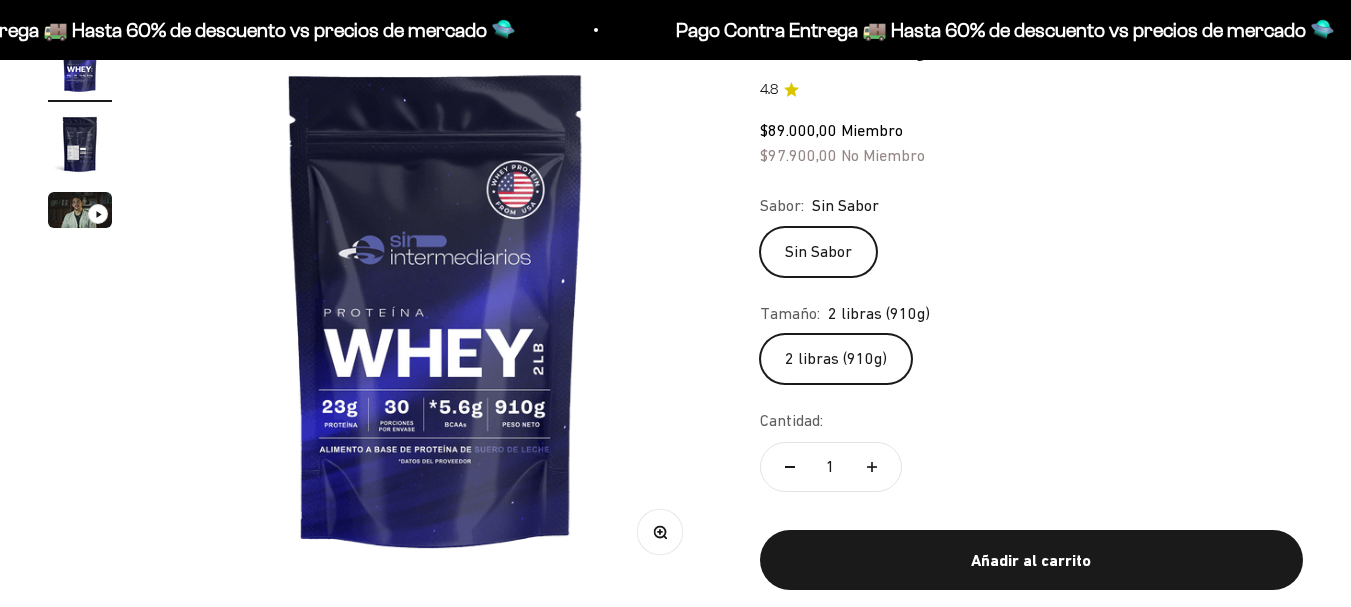 scroll, scrollTop: 394, scrollLeft: 0, axis: vertical 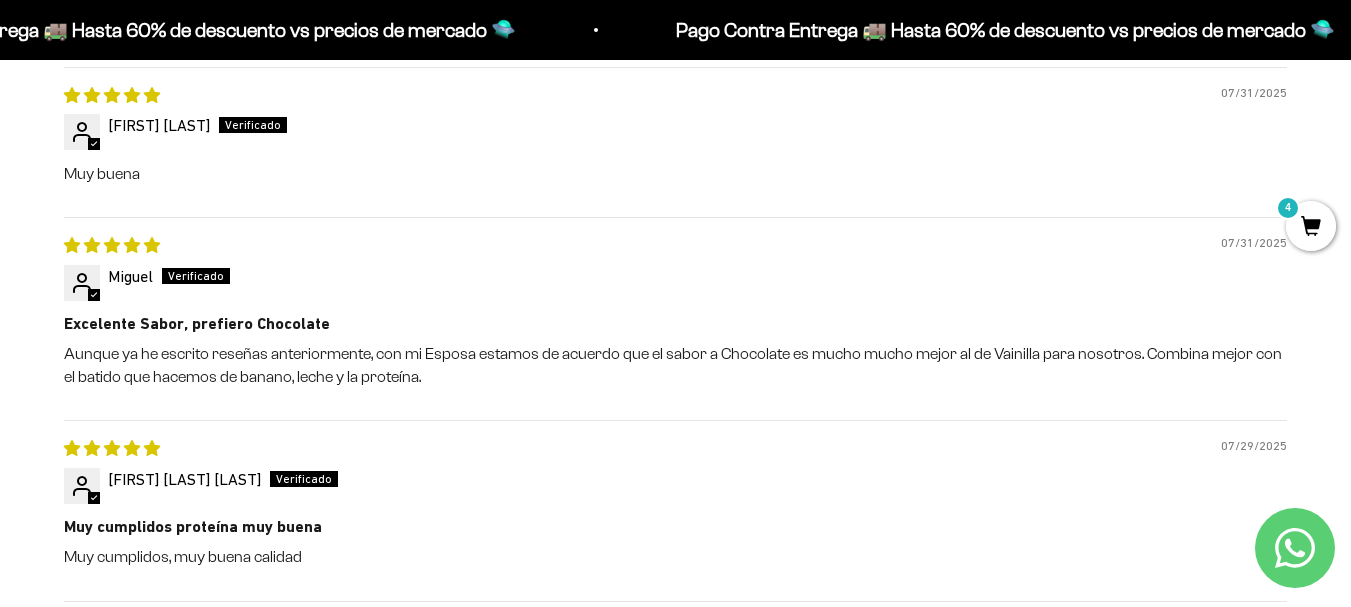click on "Ir al contenido
Pago Contra Entrega 🚚 Hasta 60% de descuento vs precios de mercado 🛸
Pago Contra Entrega 🚚 Hasta 60% de descuento vs precios de mercado 🛸
Pago Contra Entrega 🚚 Hasta 60% de descuento vs precios de mercado 🛸
Pago Contra Entrega 🚚 Hasta 60% de descuento vs precios de mercado 🛸
Pago Contra Entrega 🚚 Hasta 60% de descuento vs precios de mercado 🛸
Pago Contra Entrega 🚚 Hasta 60% de descuento vs precios de mercado 🛸
Pago Contra Entrega 🚚 Hasta 60% de descuento vs precios de mercado 🛸
Pago Contra Entrega 🚚 Hasta 60% de descuento vs precios de mercado 🛸" at bounding box center [675, 819] 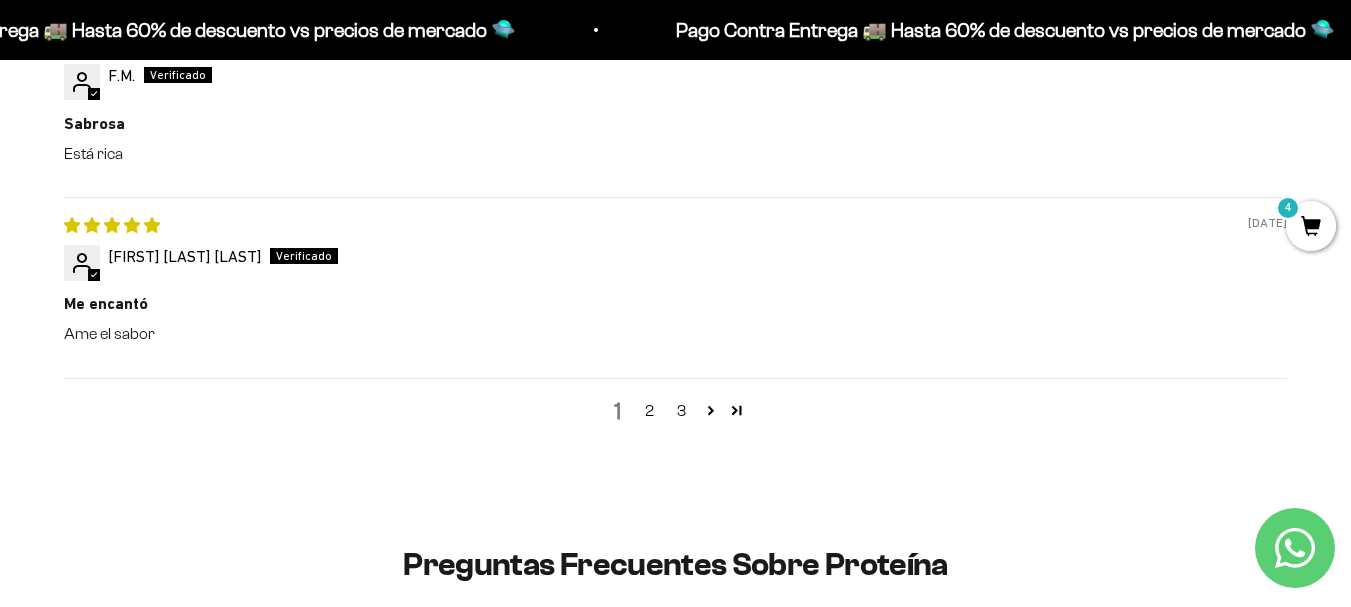scroll, scrollTop: 2860, scrollLeft: 0, axis: vertical 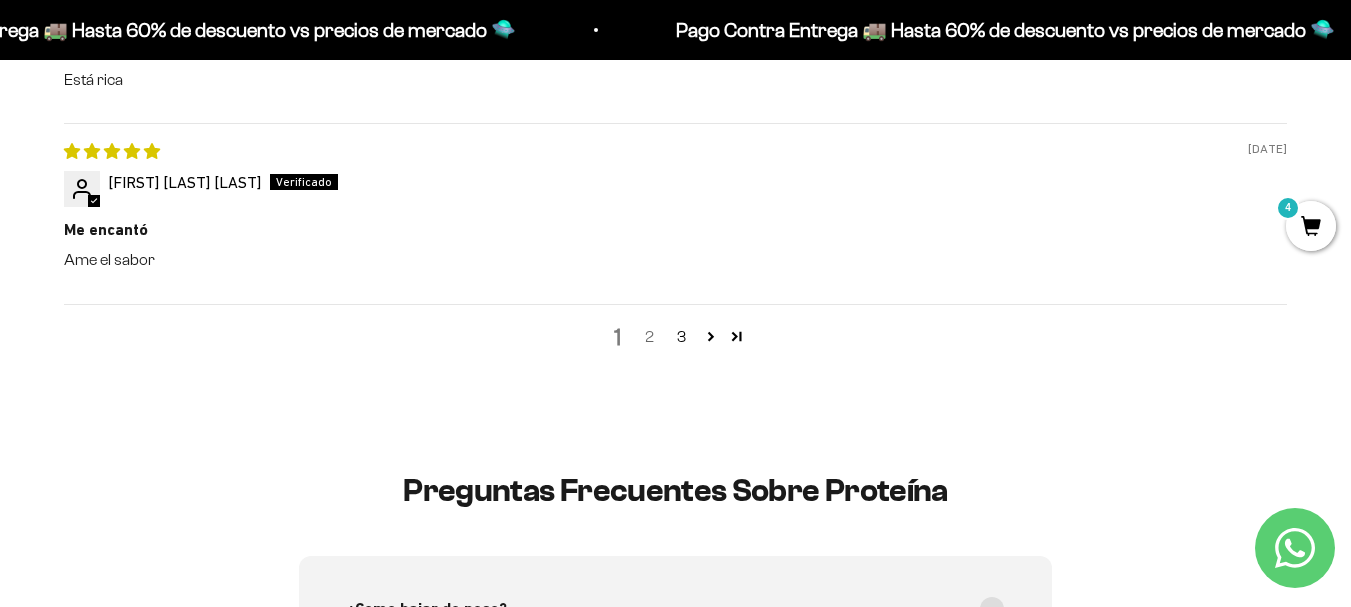 click on "2" at bounding box center [650, 337] 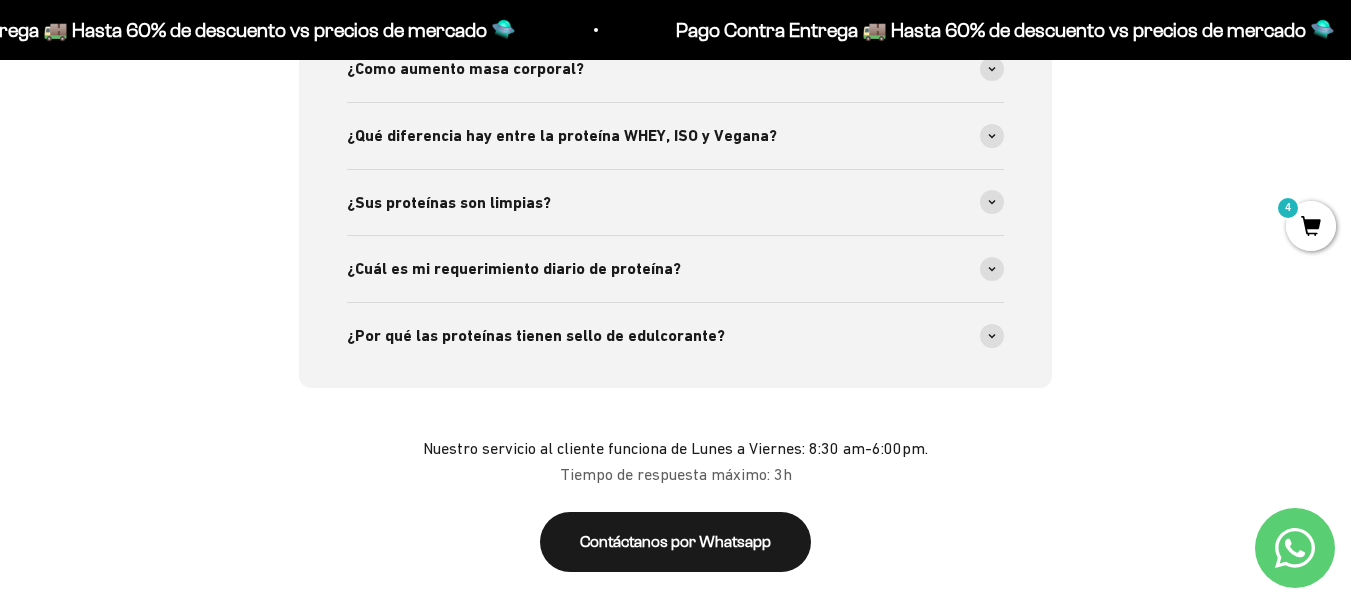 scroll, scrollTop: 2269, scrollLeft: 0, axis: vertical 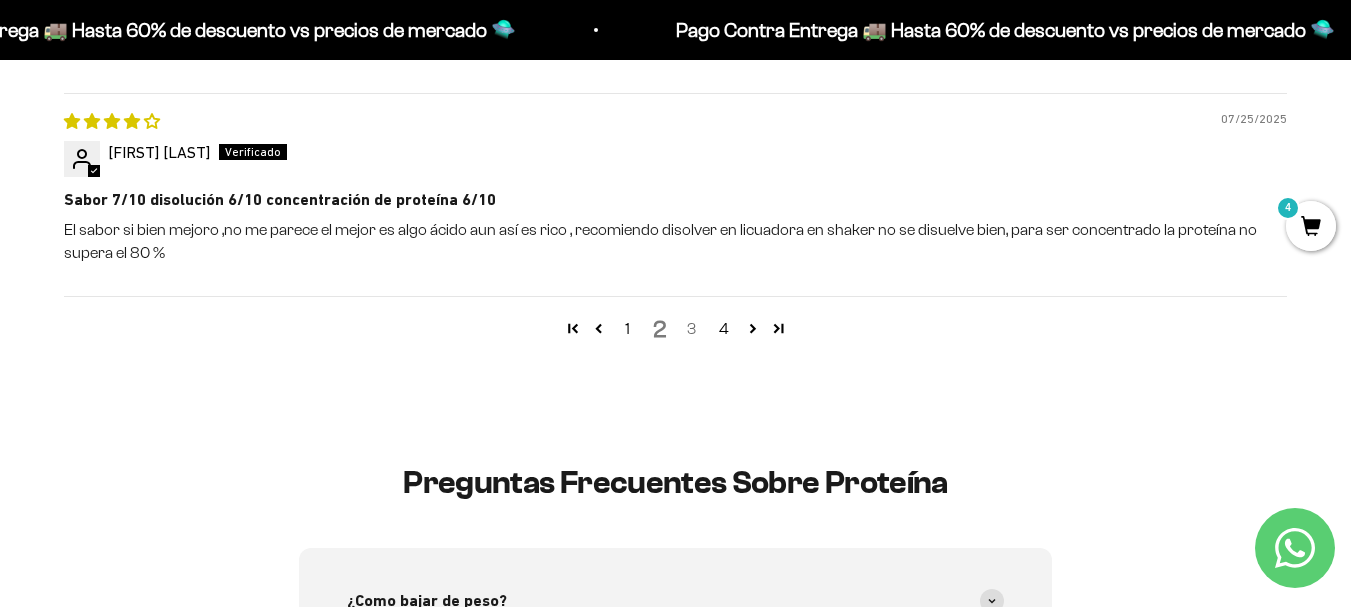 click on "3" at bounding box center [692, 329] 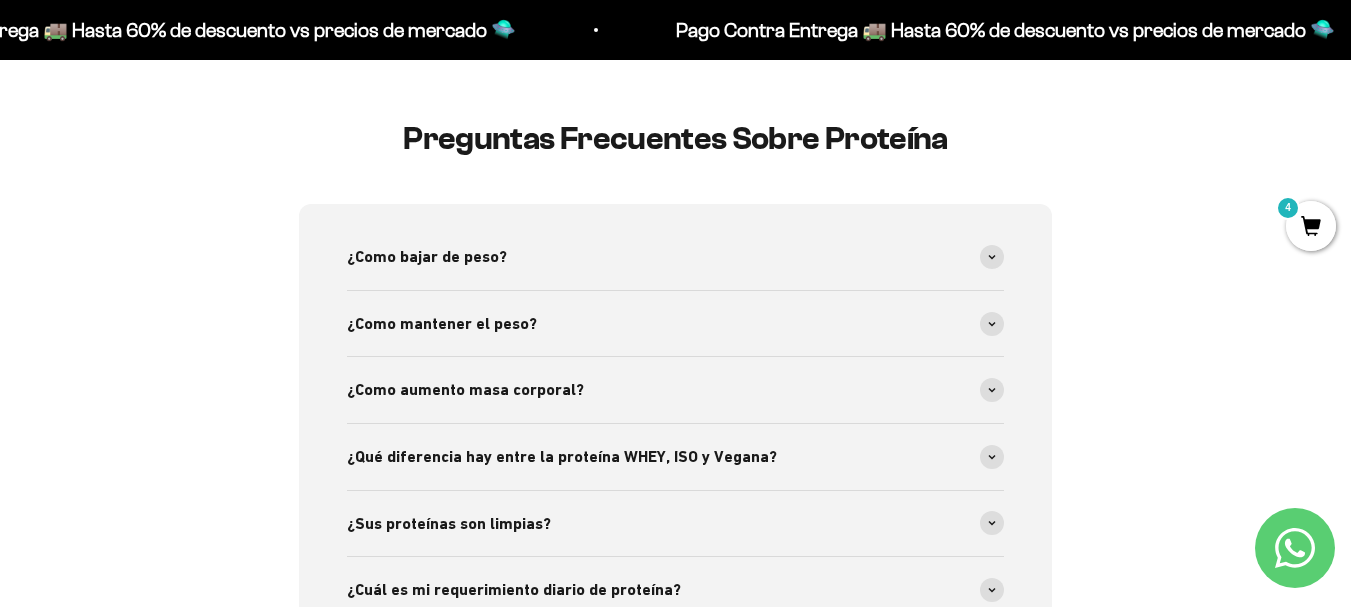 scroll, scrollTop: 2269, scrollLeft: 0, axis: vertical 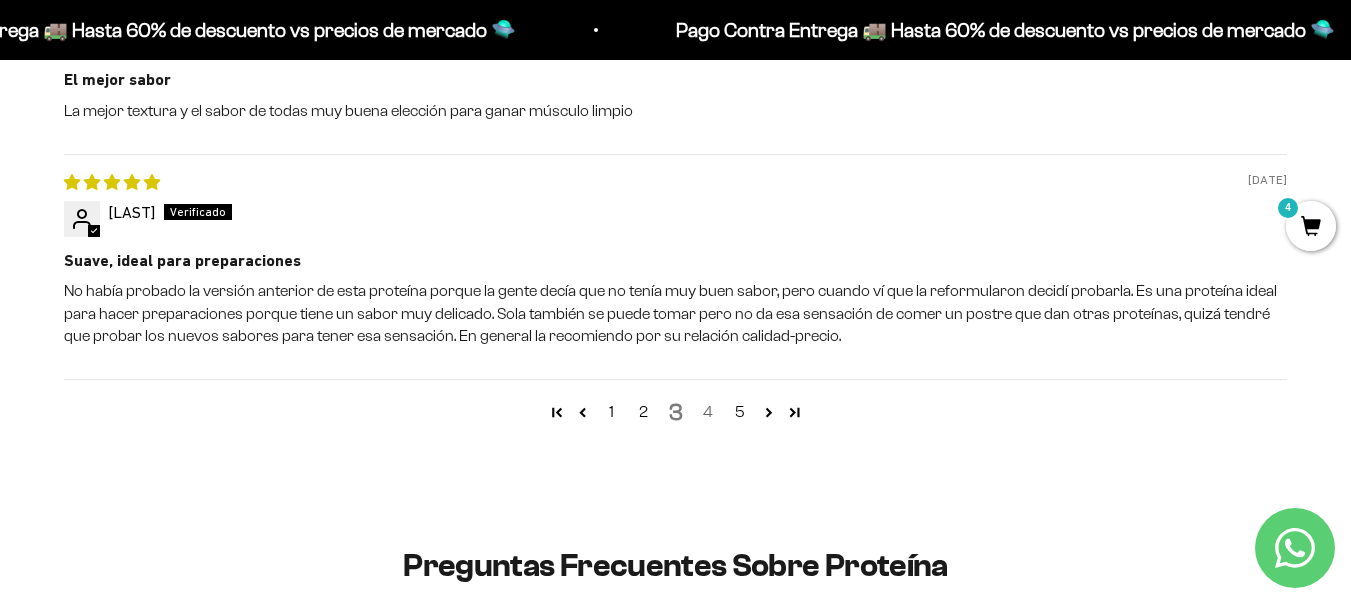 click on "4" at bounding box center (708, 412) 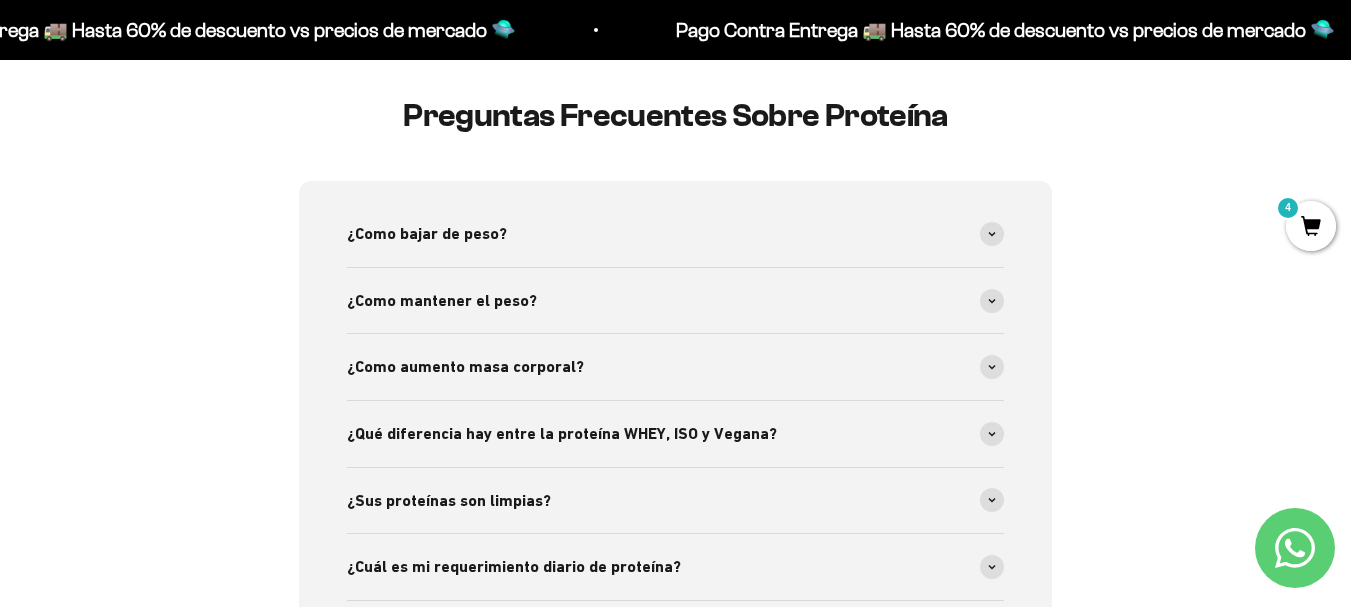 scroll, scrollTop: 2269, scrollLeft: 0, axis: vertical 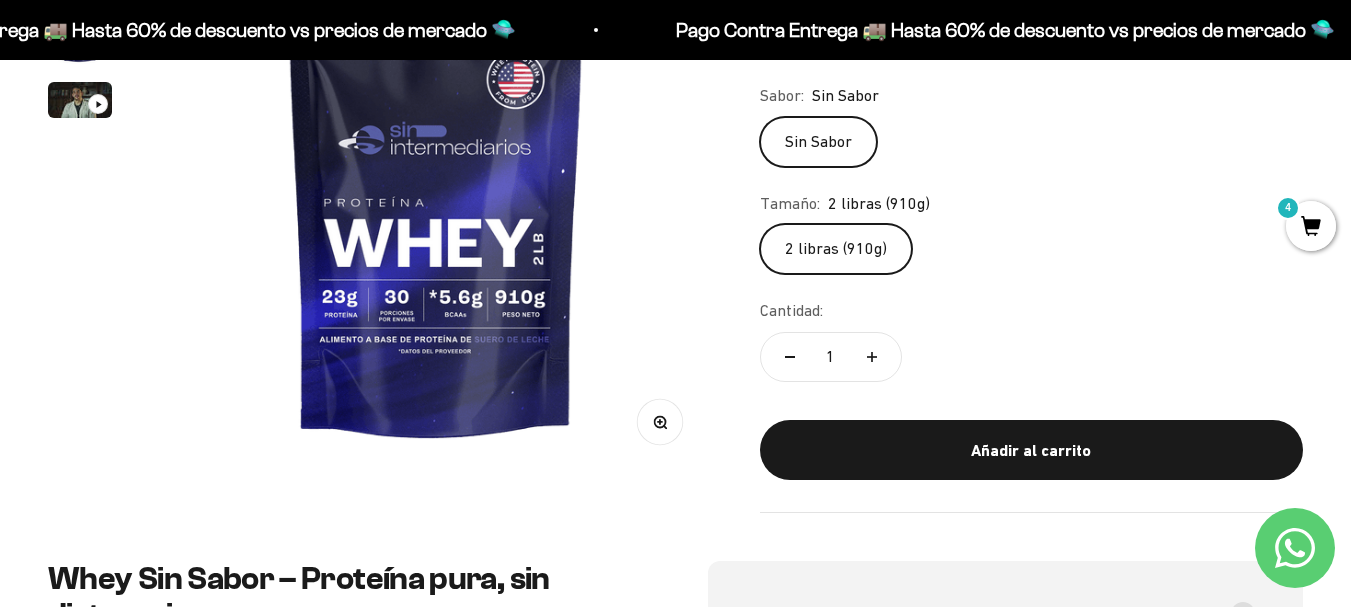 click on "4" at bounding box center (1288, 208) 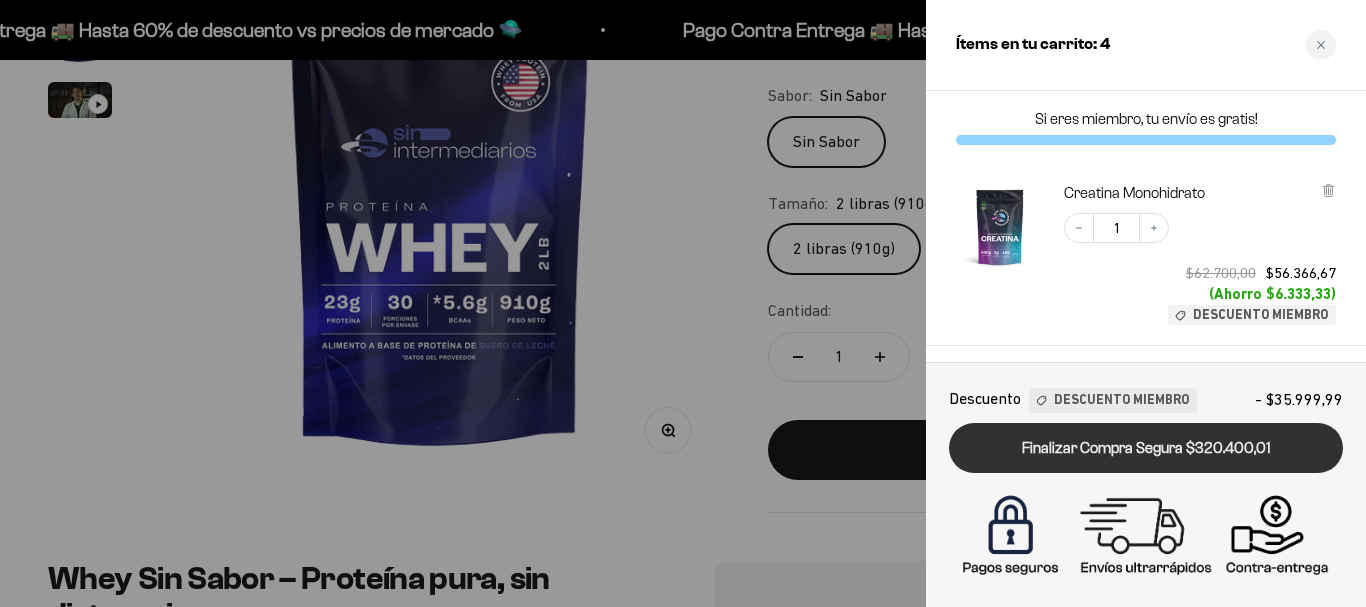 click on "Finalizar Compra Segura $320.400,01" at bounding box center (1146, 448) 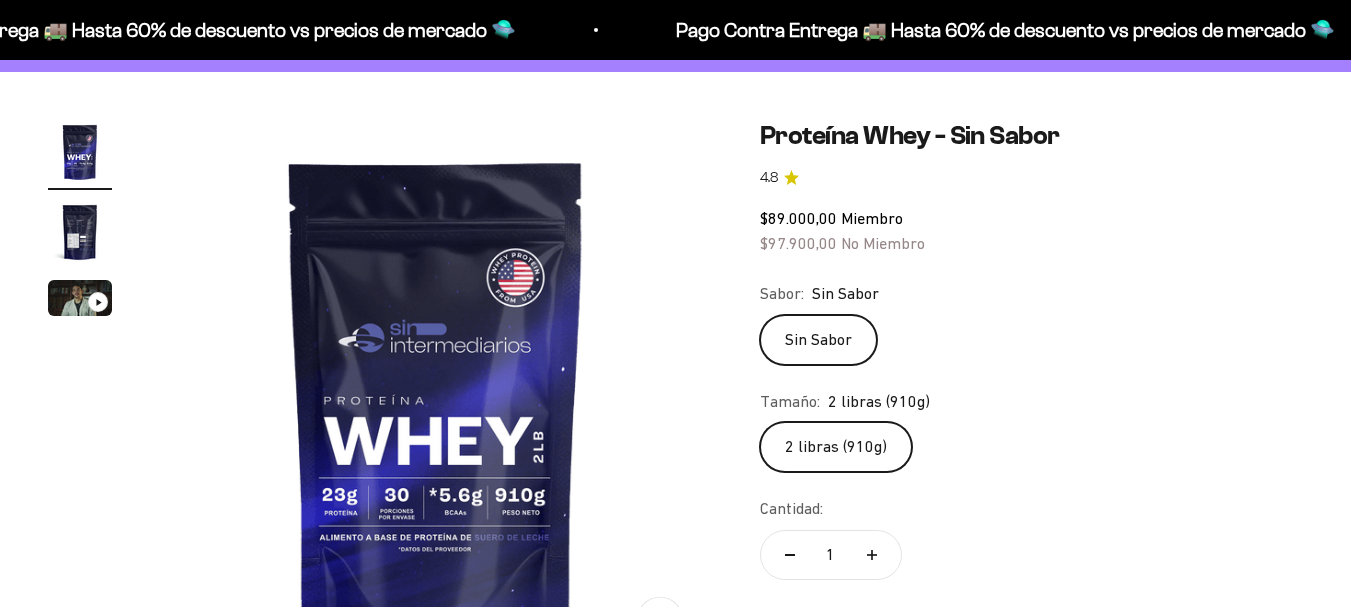 scroll, scrollTop: 0, scrollLeft: 0, axis: both 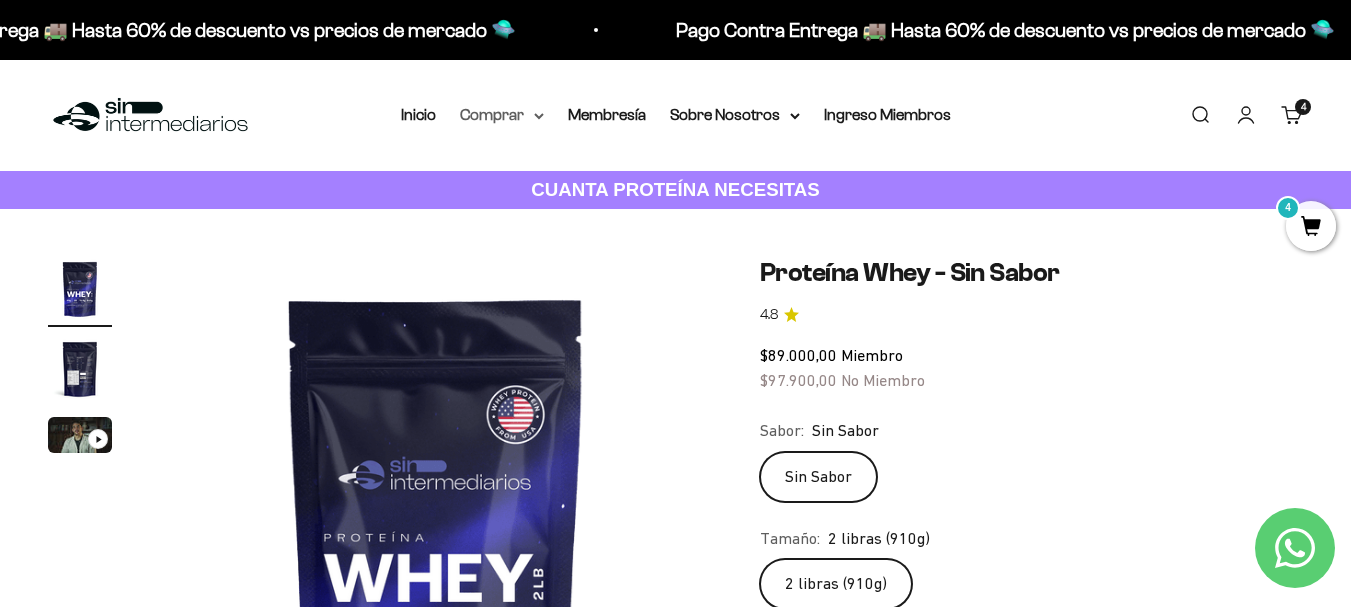 click on "Comprar" at bounding box center [502, 115] 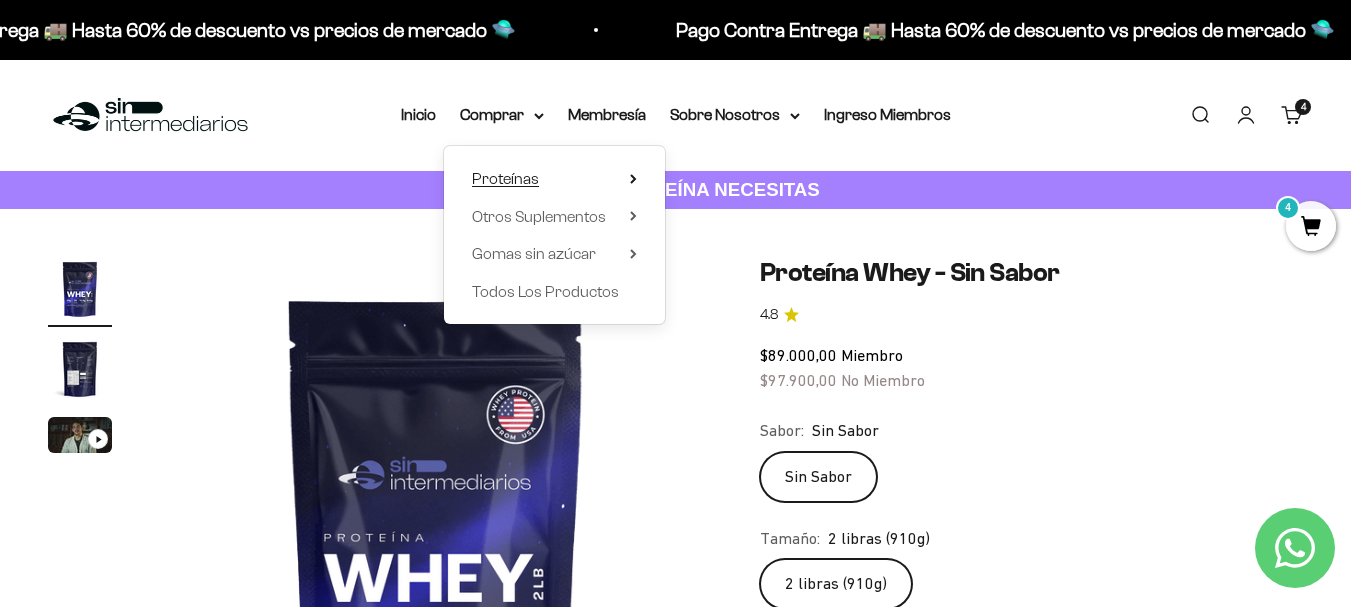 click on "Proteínas" at bounding box center (505, 178) 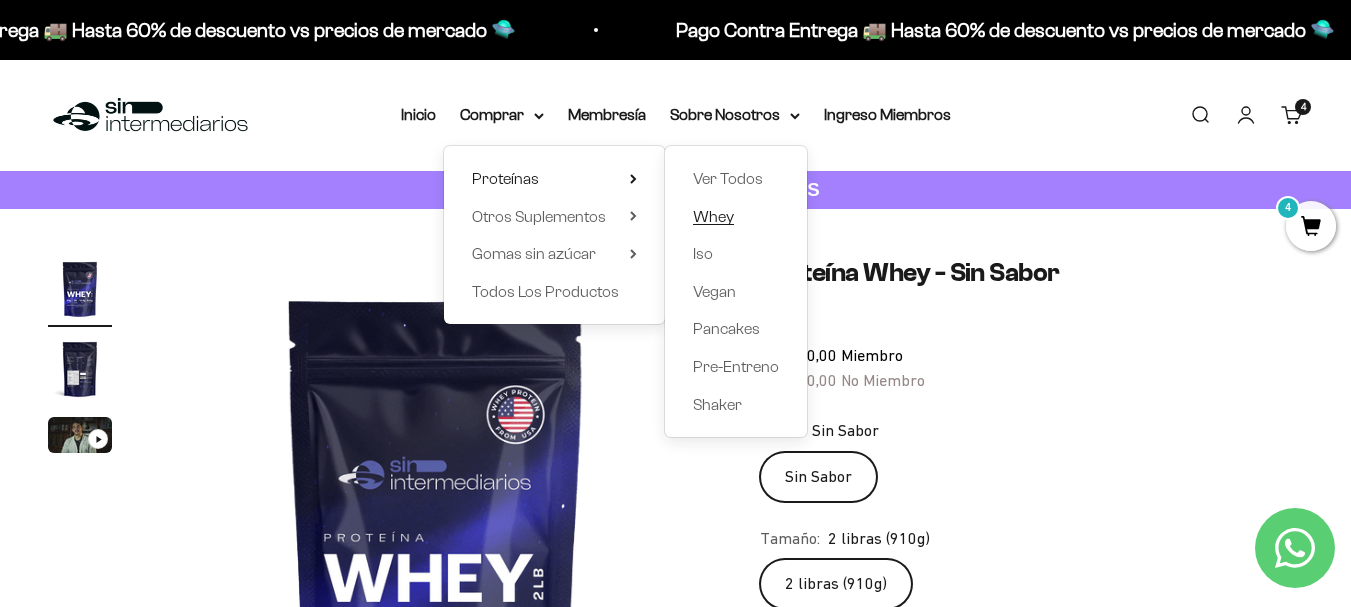 click on "Whey" at bounding box center (713, 216) 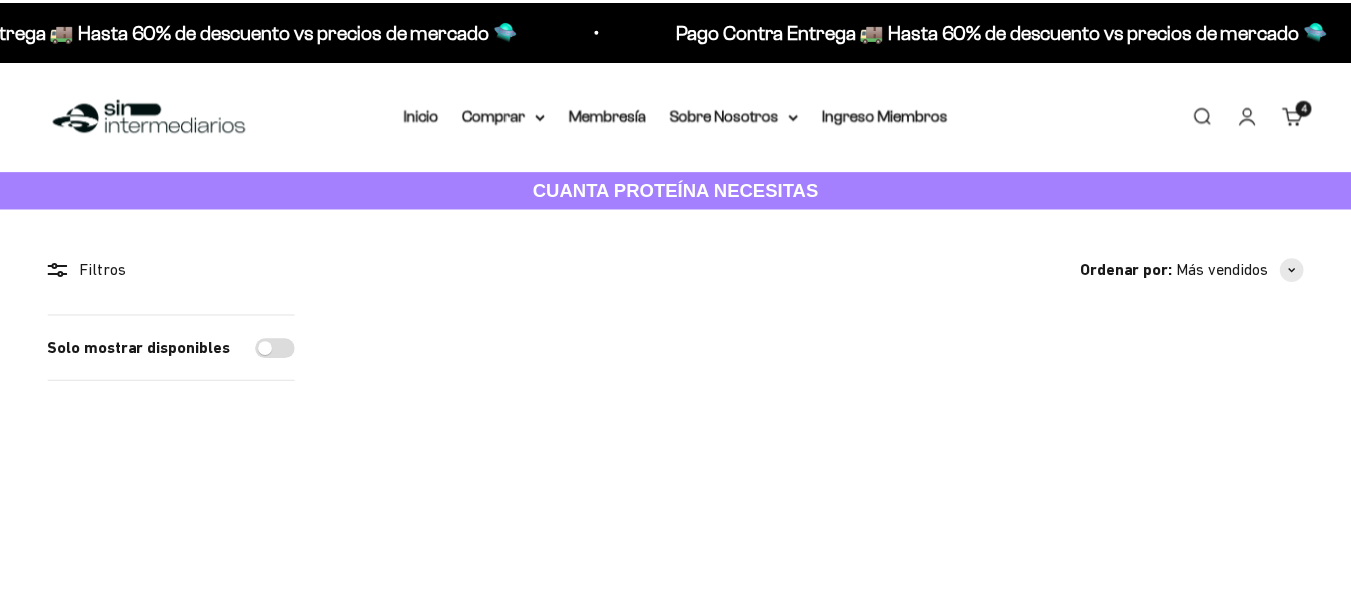 scroll, scrollTop: 0, scrollLeft: 0, axis: both 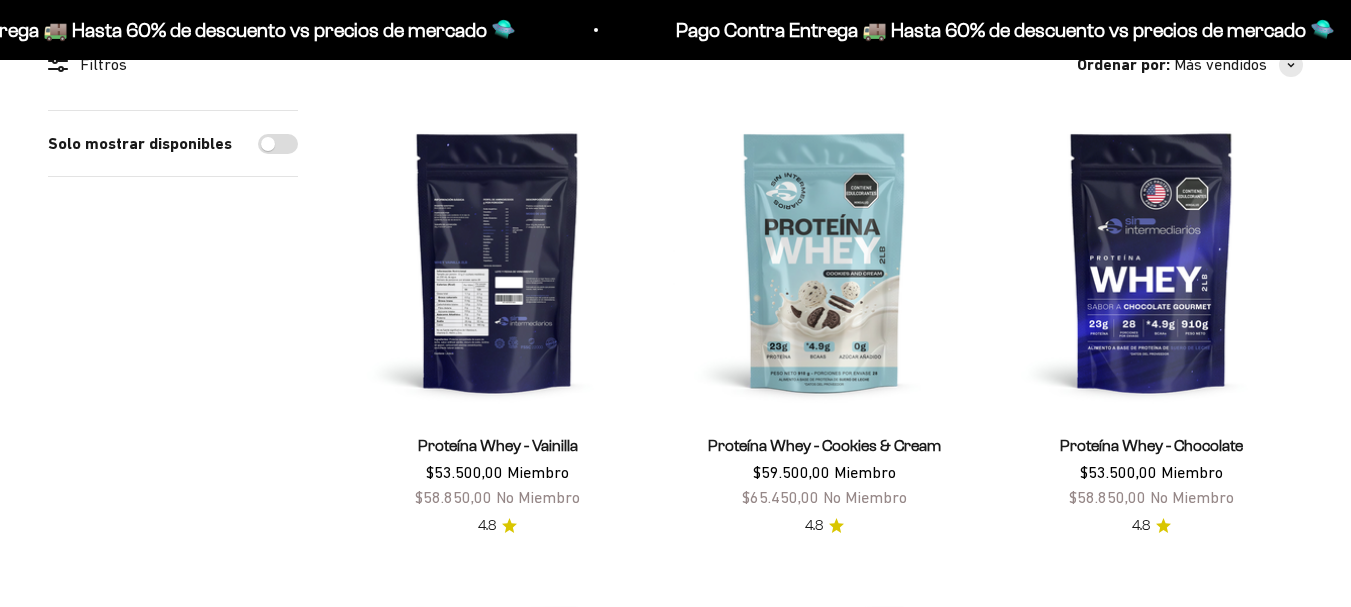 click at bounding box center (497, 261) 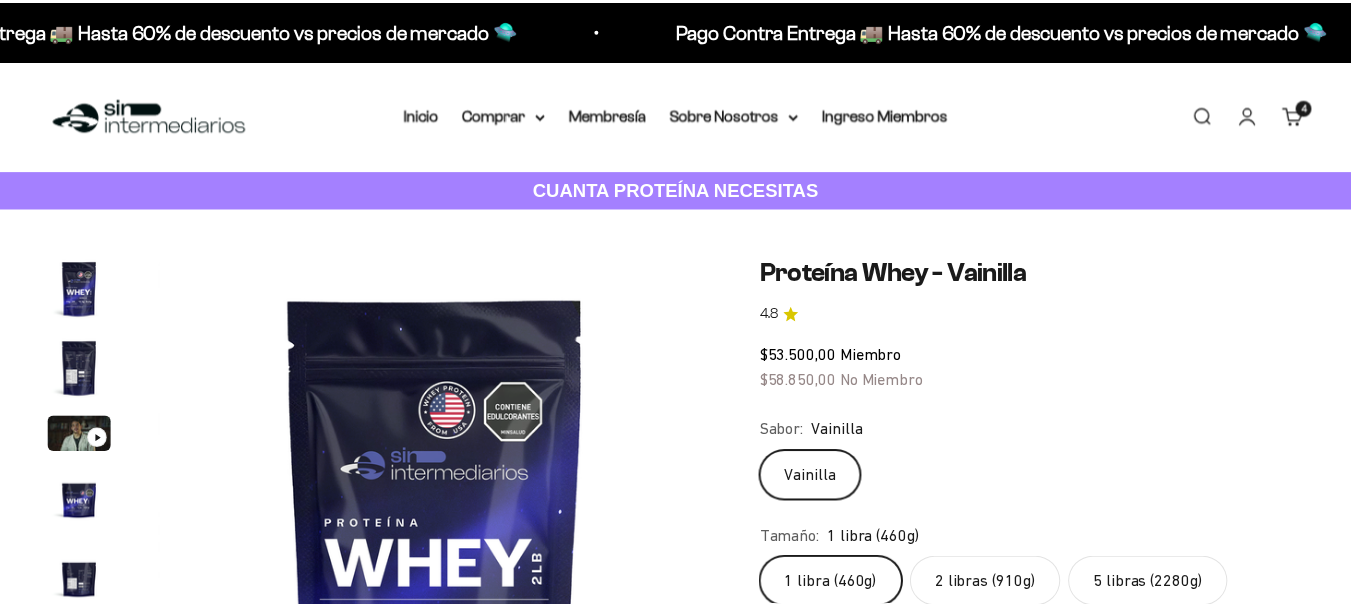 scroll, scrollTop: 249, scrollLeft: 0, axis: vertical 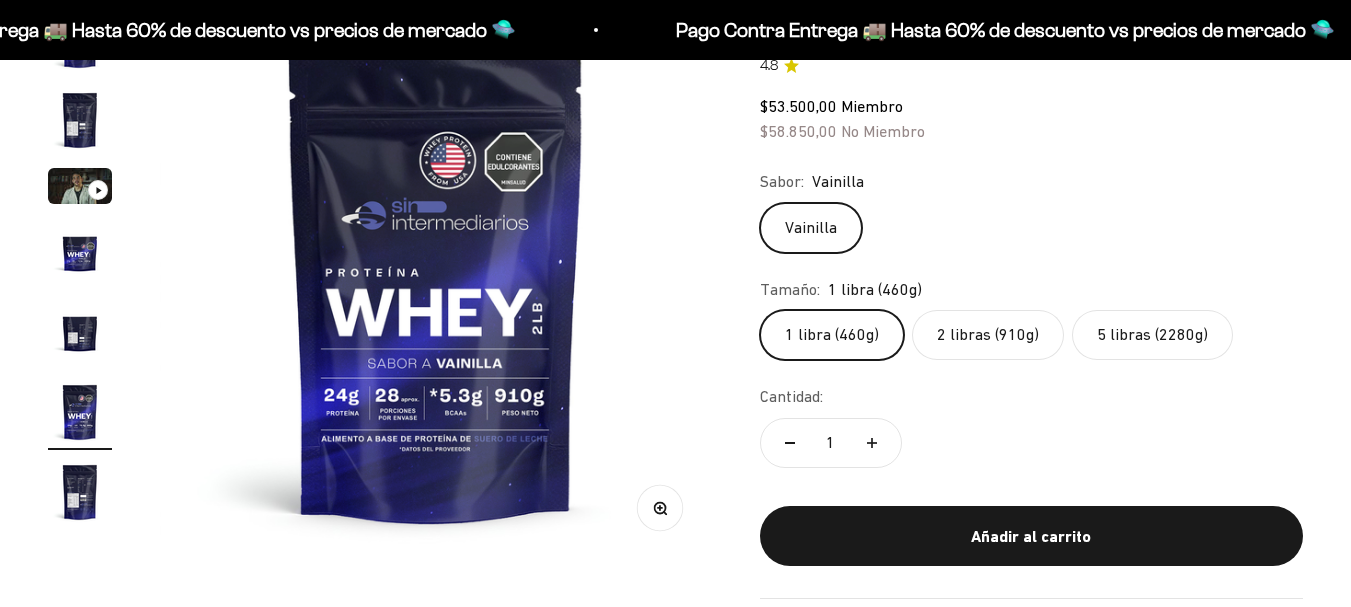 click on "2 libras (910g)" 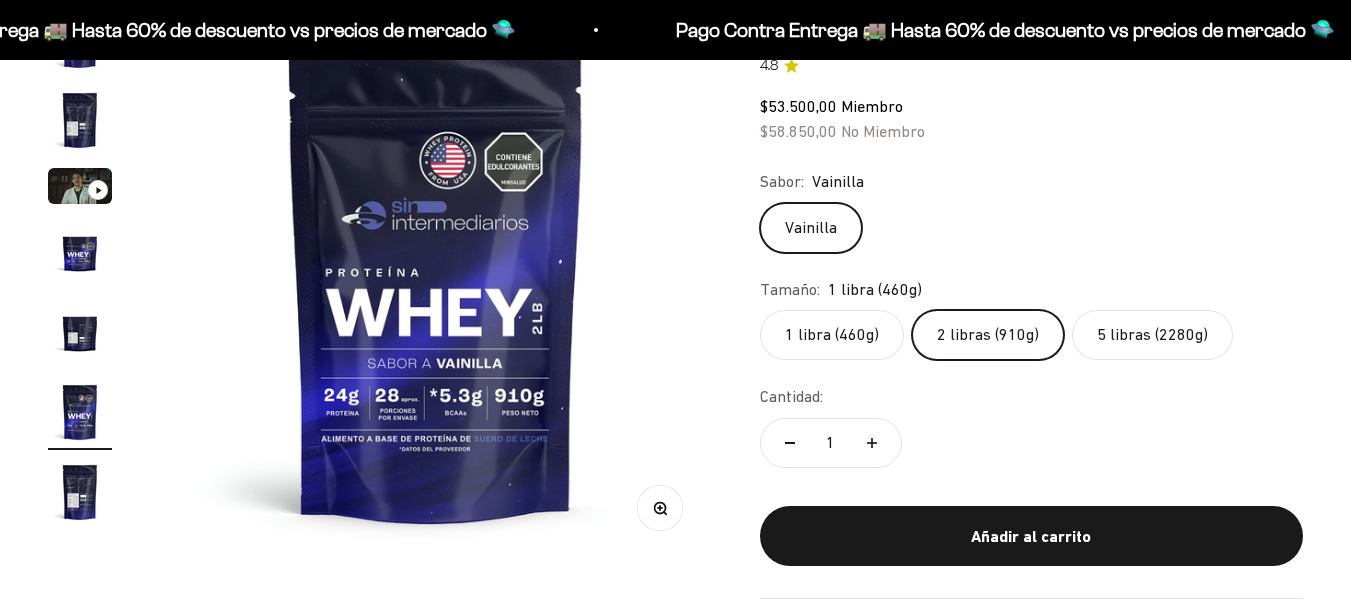 scroll, scrollTop: 249, scrollLeft: 0, axis: vertical 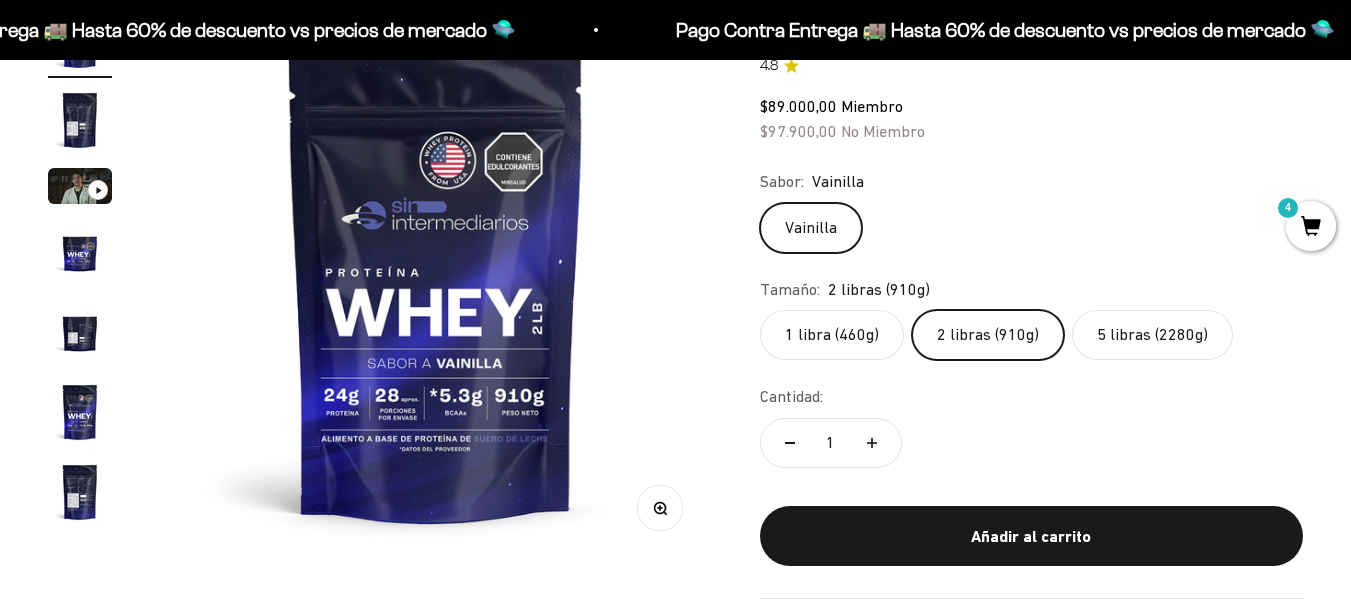 click 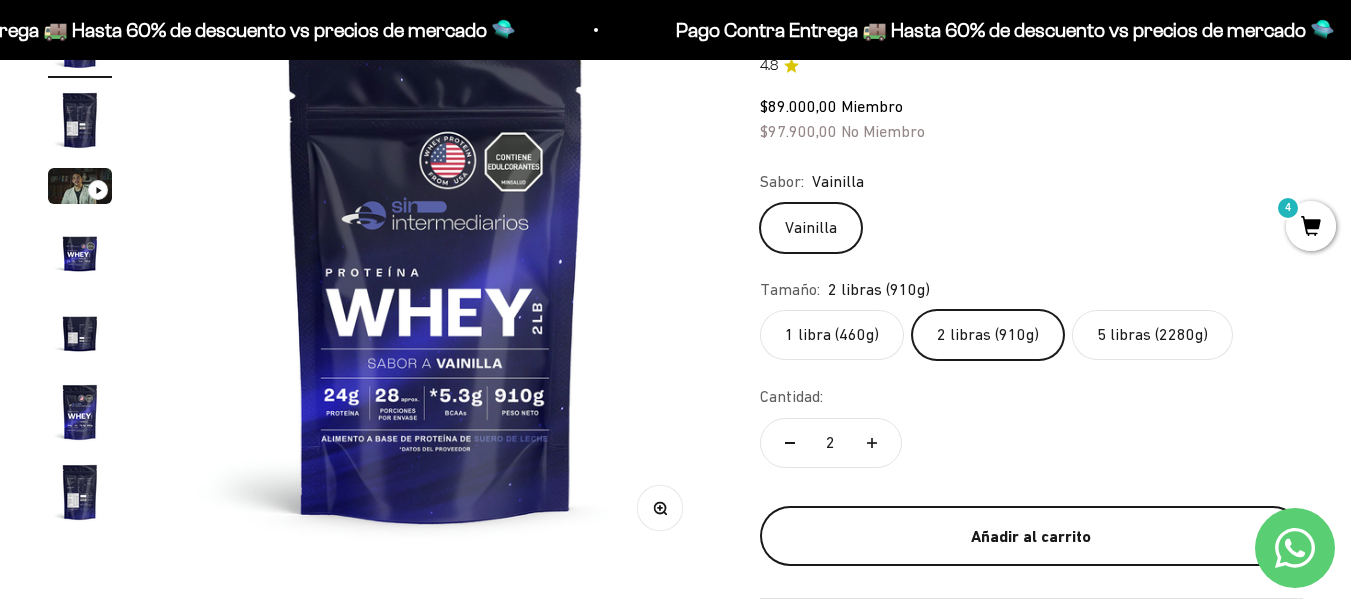 click on "Añadir al carrito" at bounding box center [1031, 537] 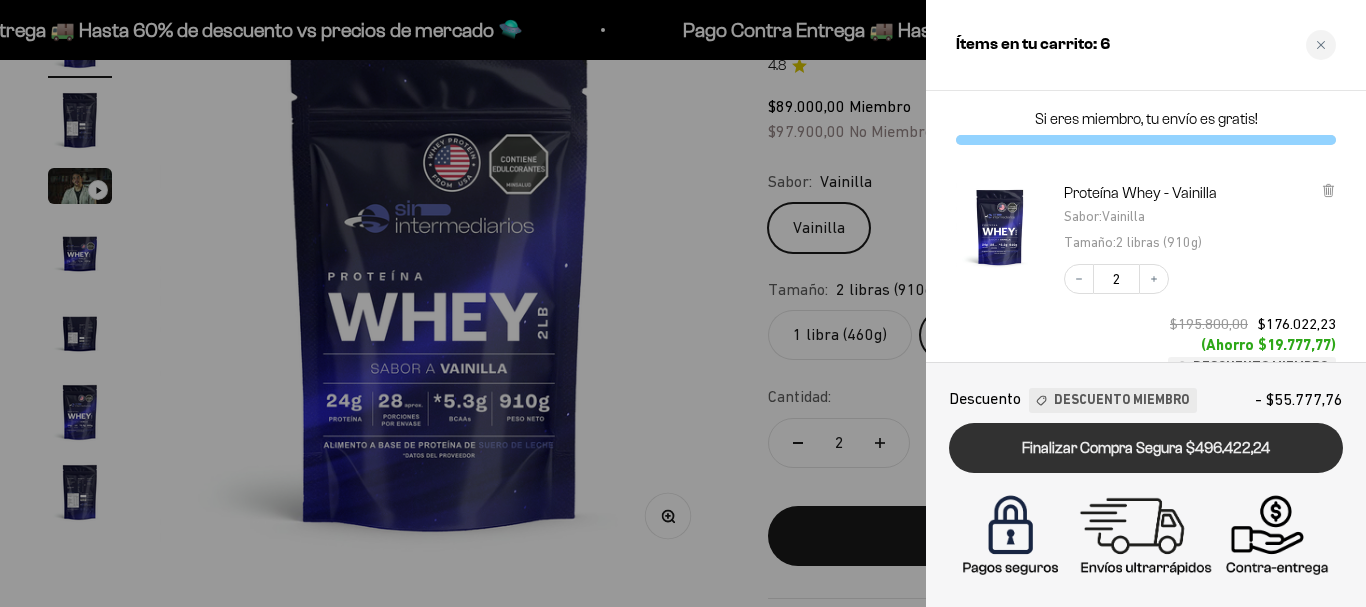 click on "Finalizar Compra Segura $496.422,24" at bounding box center (1146, 448) 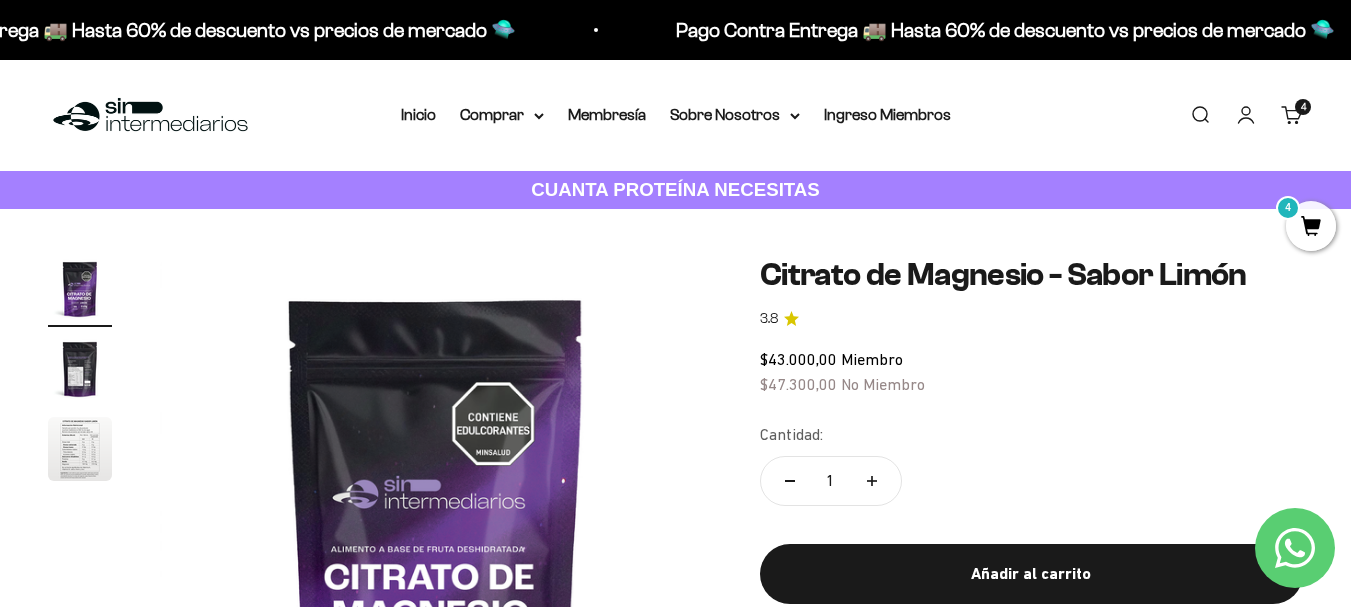 scroll, scrollTop: 232, scrollLeft: 0, axis: vertical 